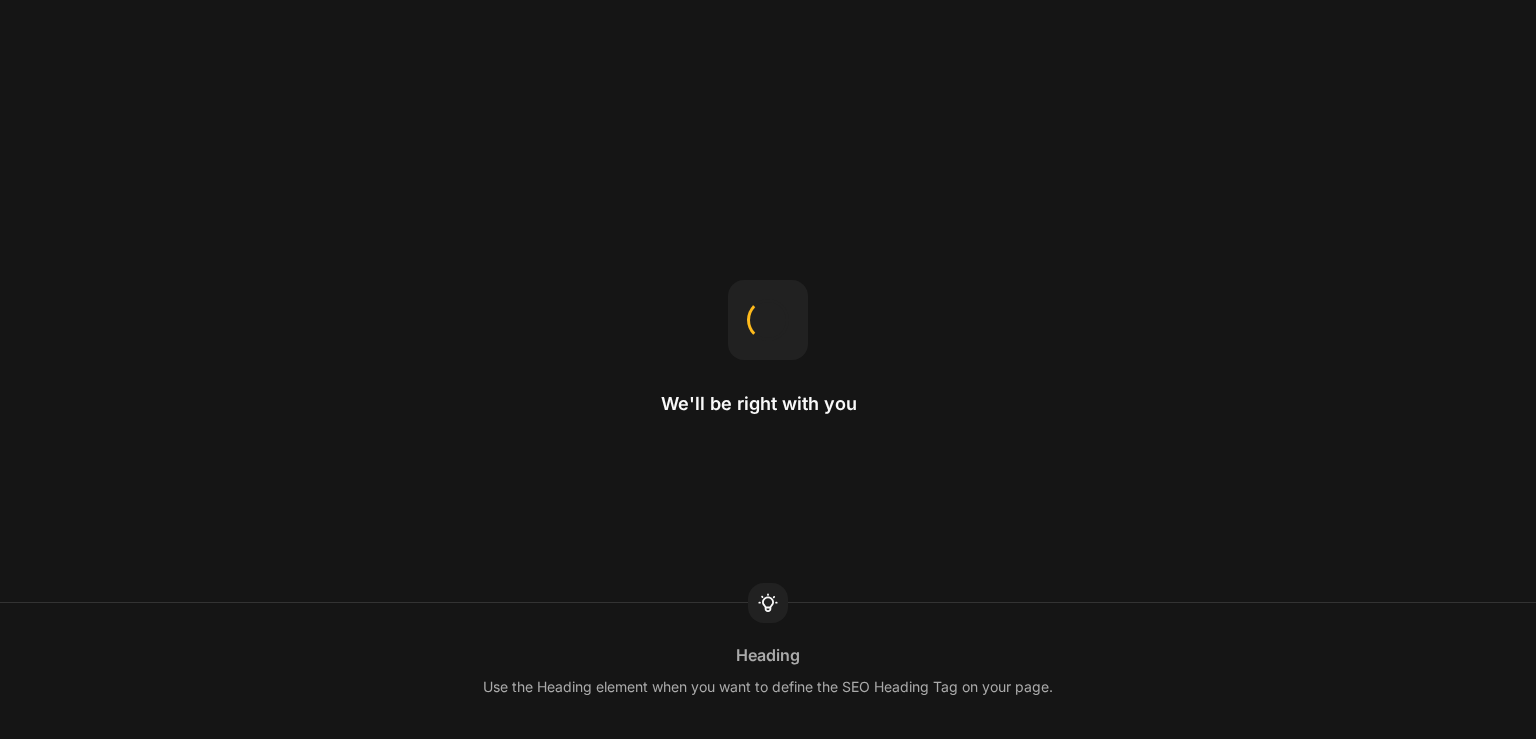 scroll, scrollTop: 0, scrollLeft: 0, axis: both 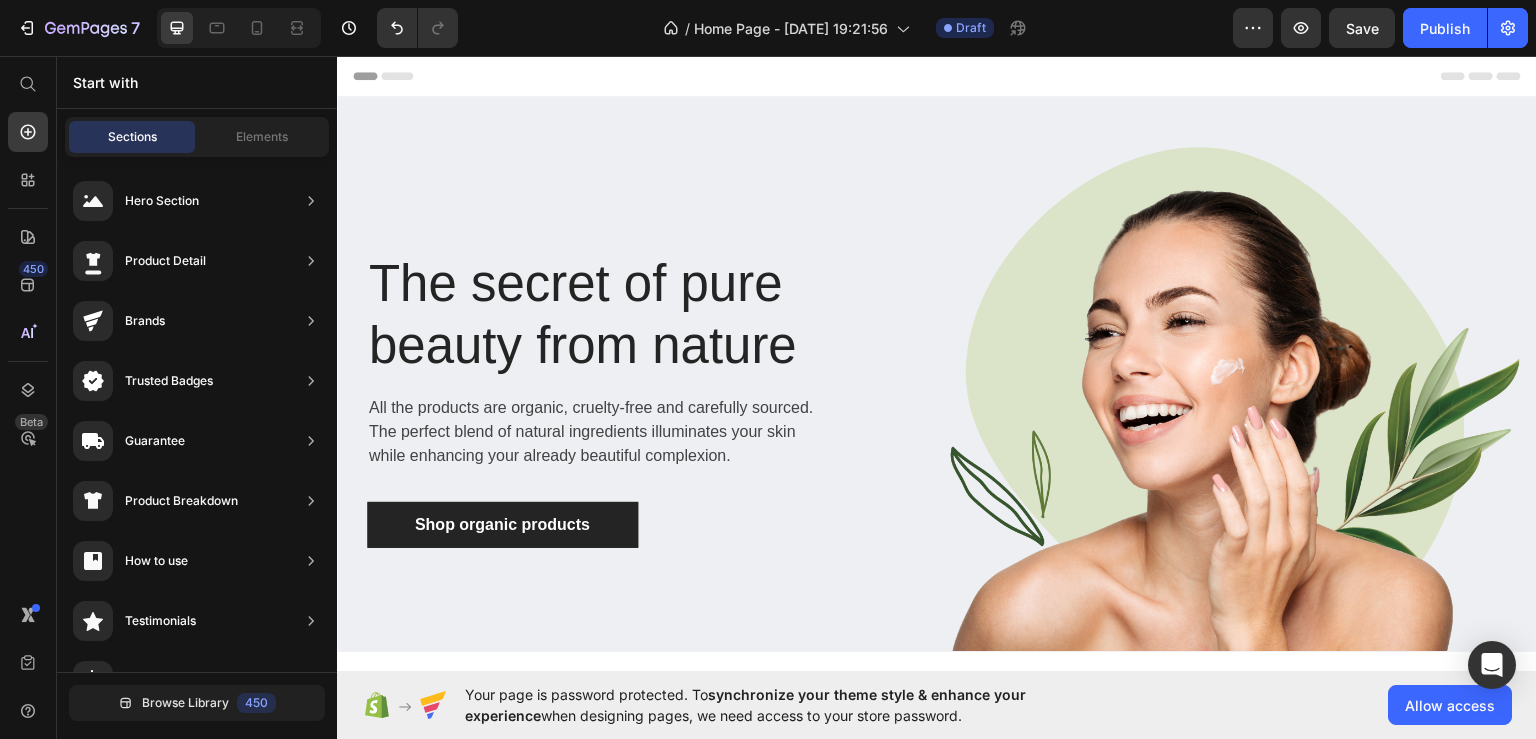 click on "Header" at bounding box center (937, 75) 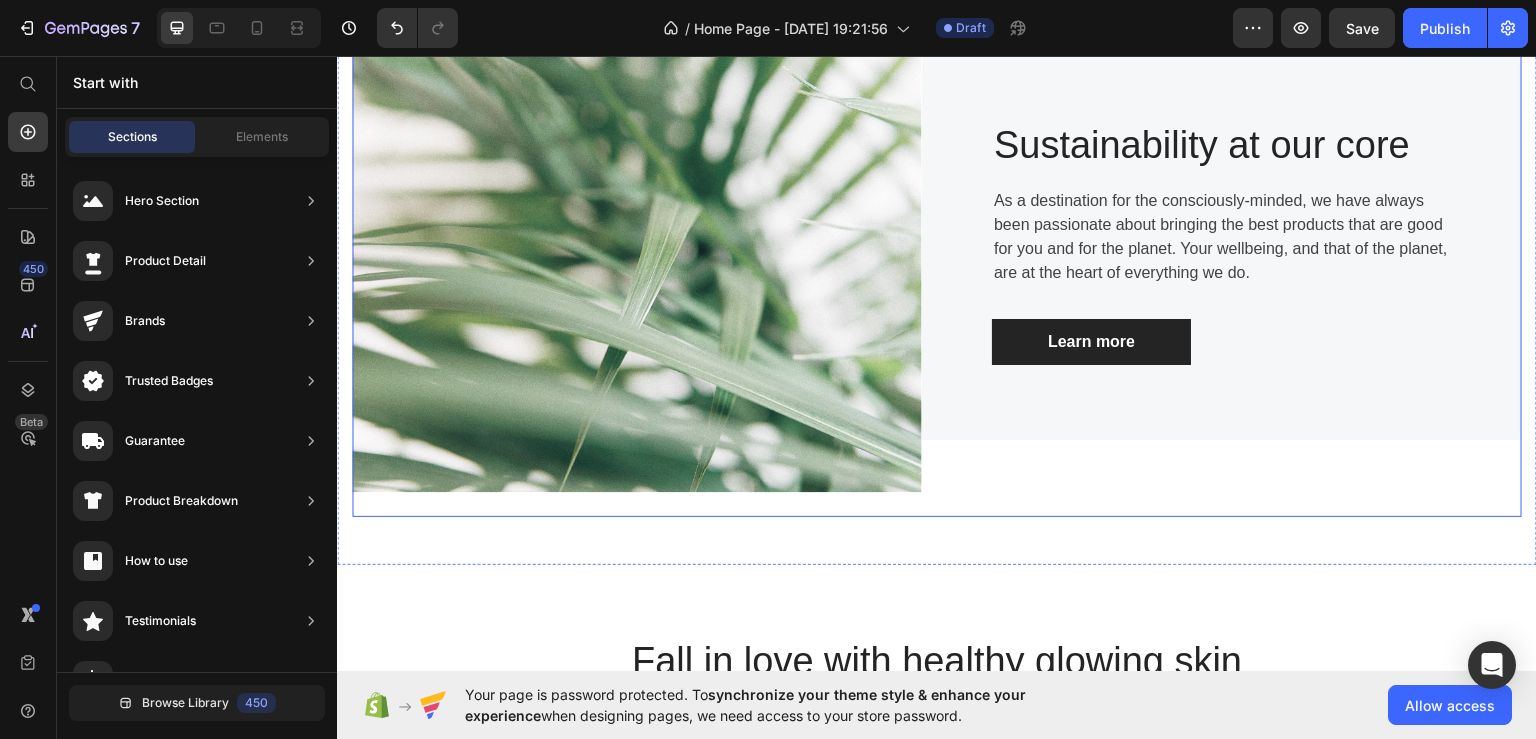 scroll, scrollTop: 800, scrollLeft: 0, axis: vertical 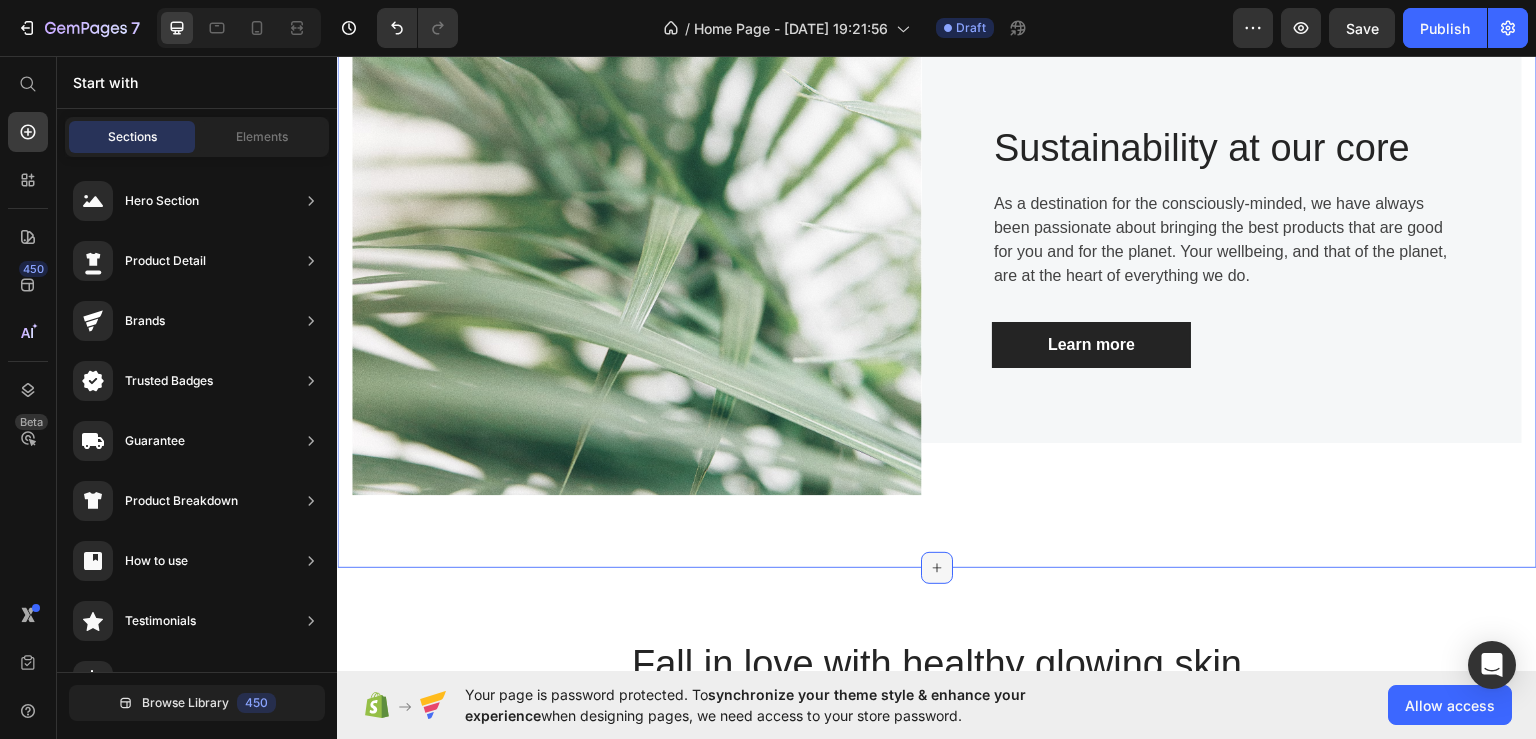 click 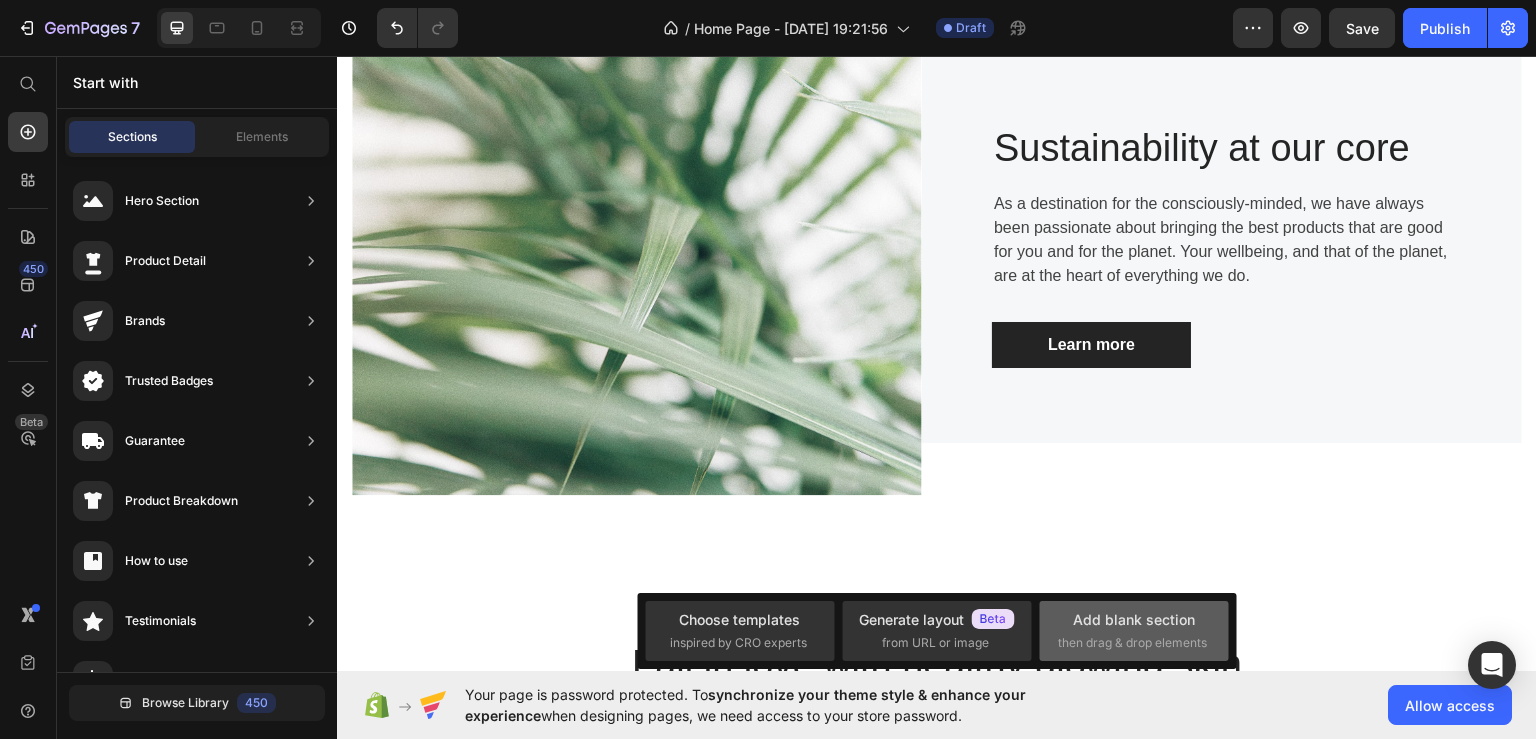click on "Add blank section" at bounding box center [1134, 619] 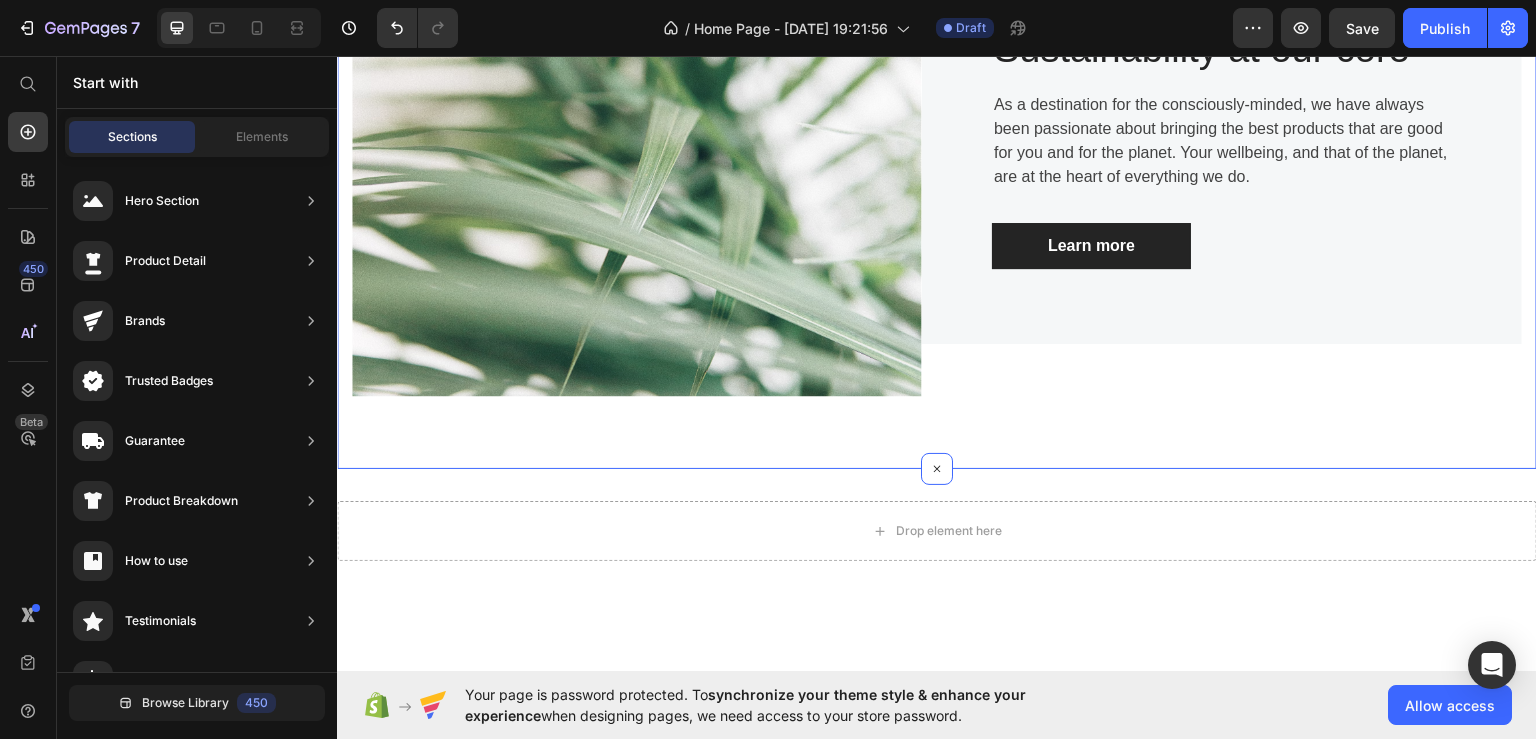 scroll, scrollTop: 1000, scrollLeft: 0, axis: vertical 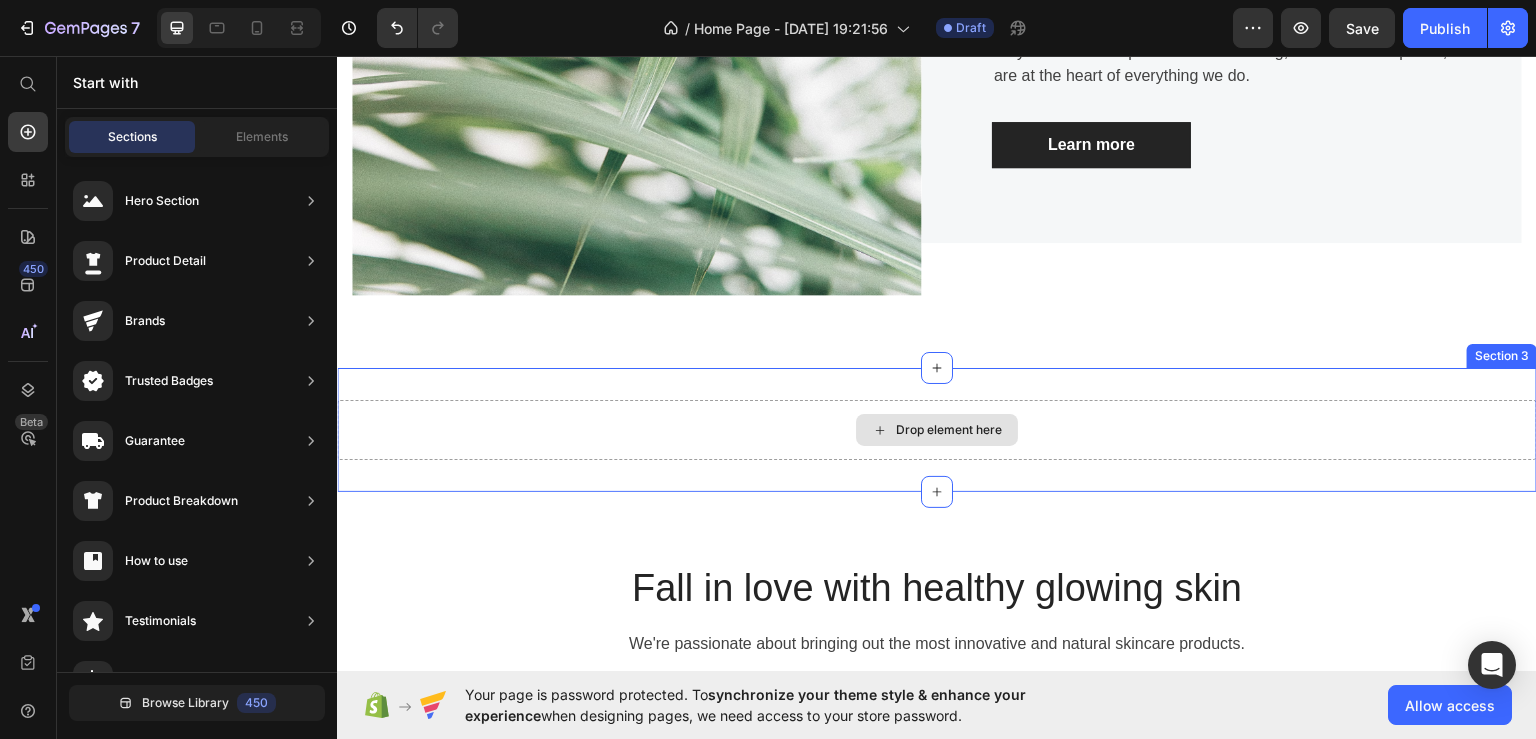 click on "Drop element here" at bounding box center [949, 429] 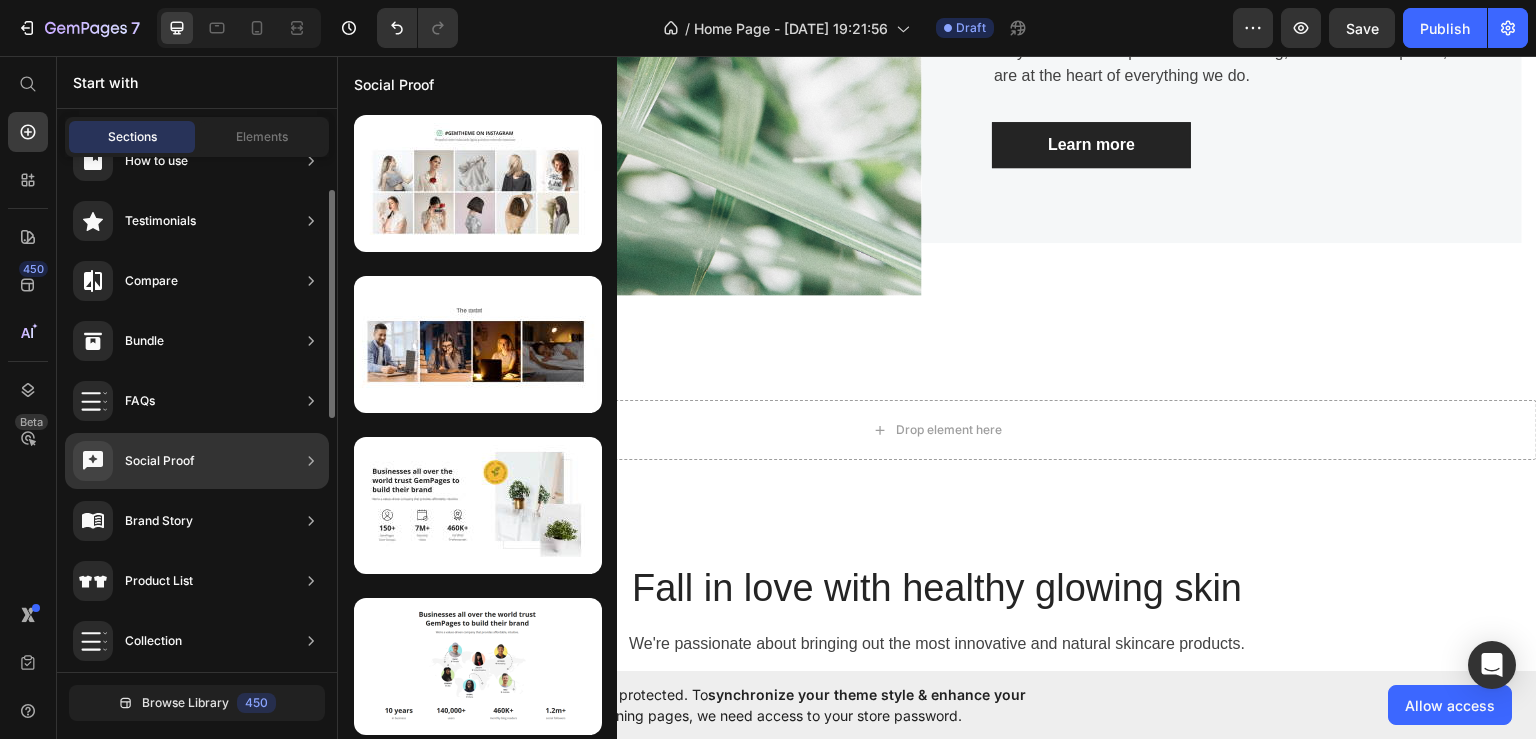 scroll, scrollTop: 0, scrollLeft: 0, axis: both 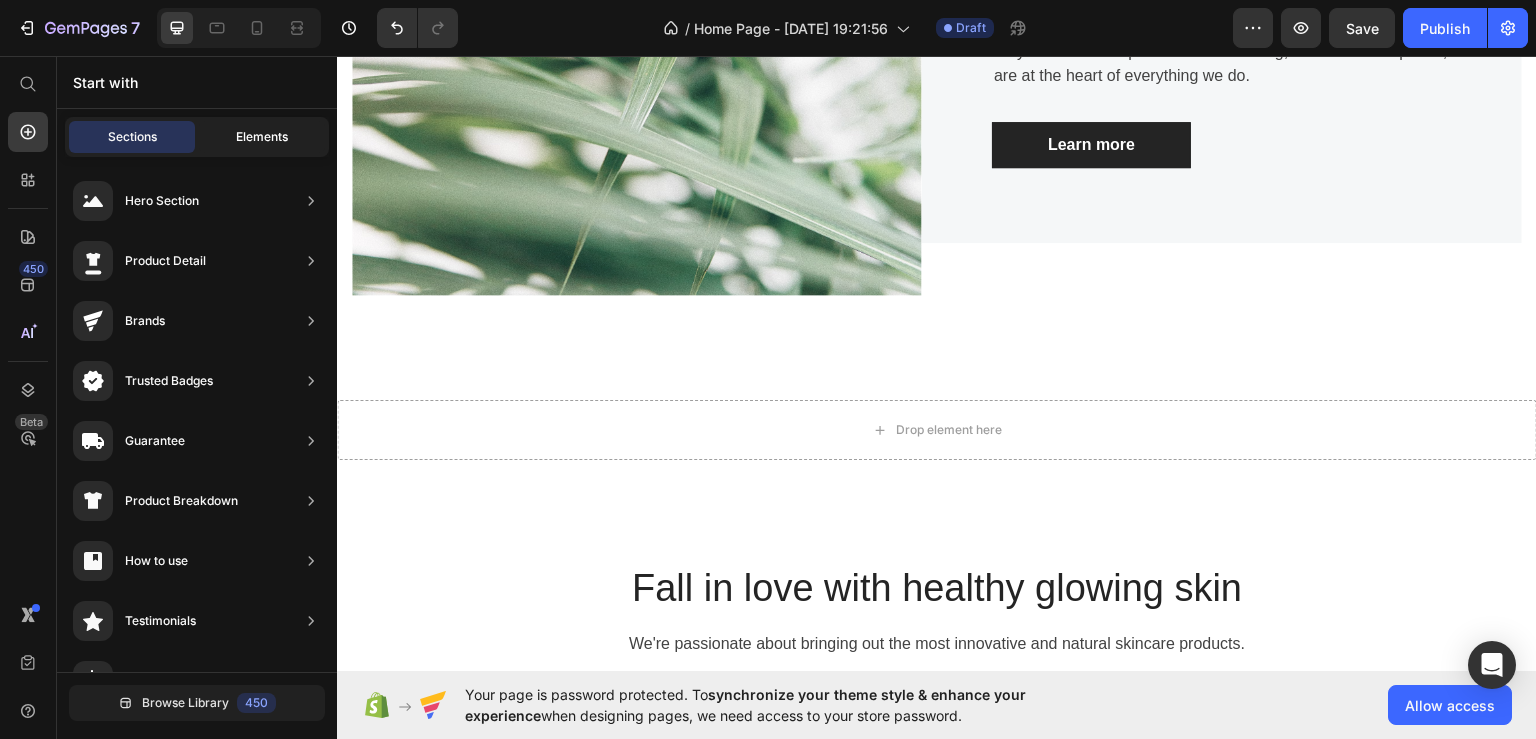 click on "Elements" at bounding box center (262, 137) 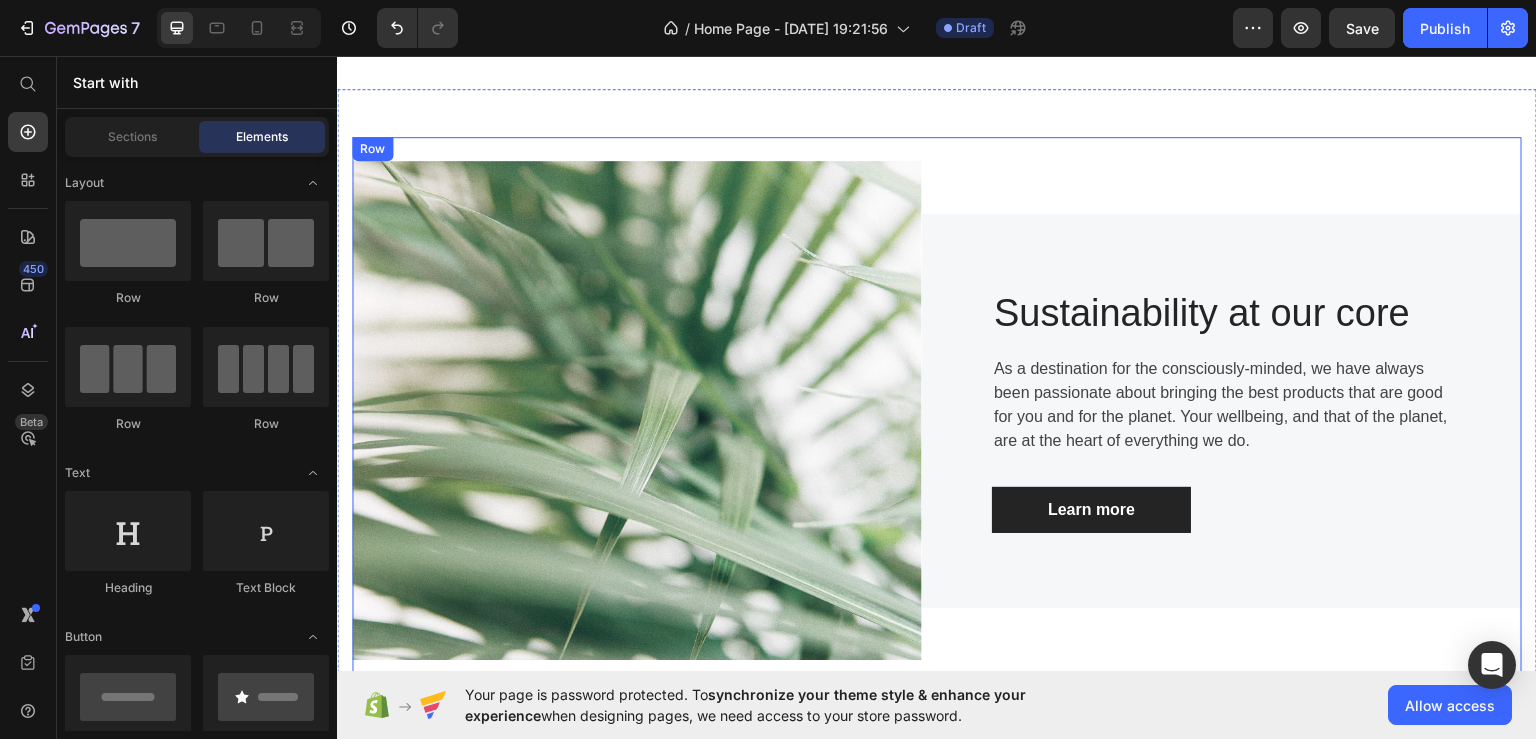 scroll, scrollTop: 600, scrollLeft: 0, axis: vertical 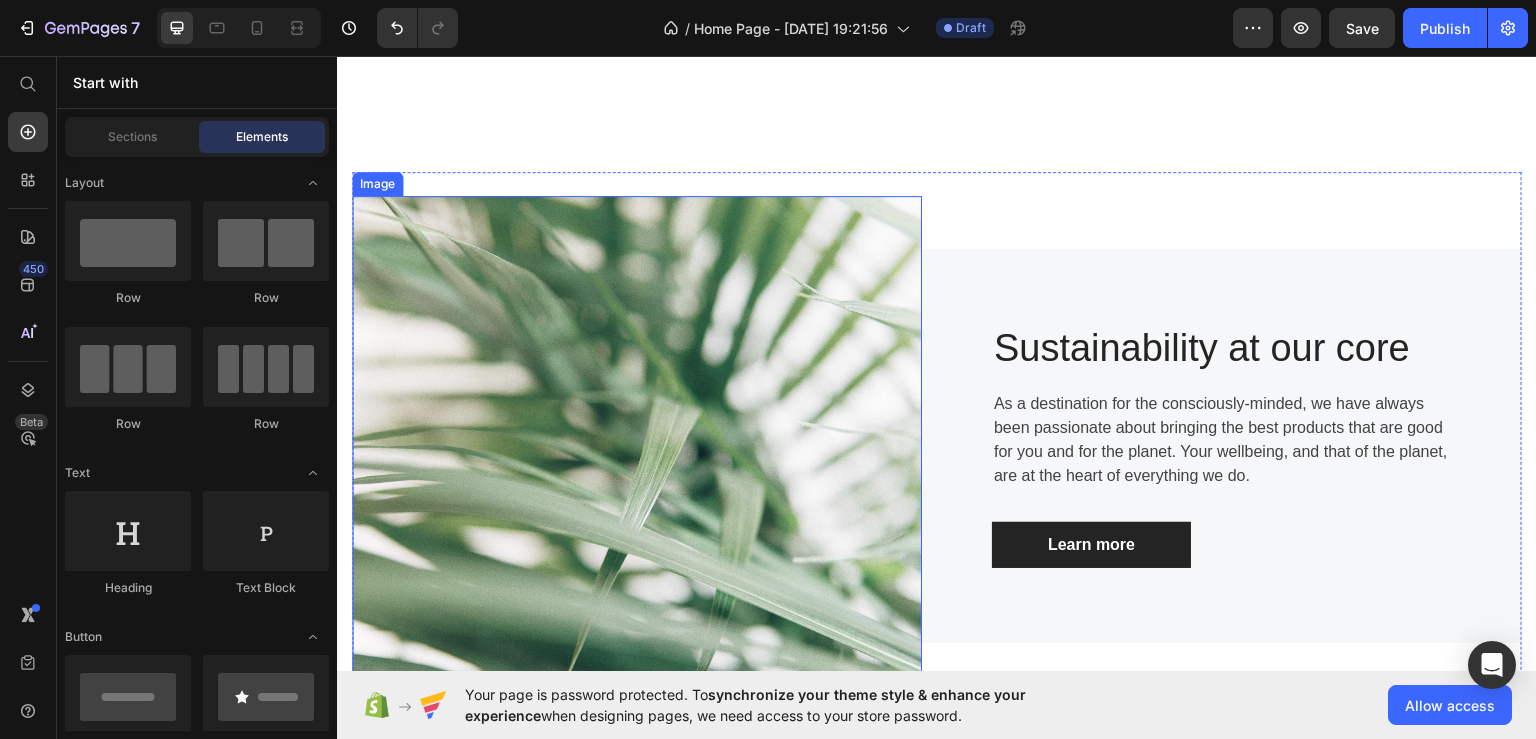 click at bounding box center [637, 445] 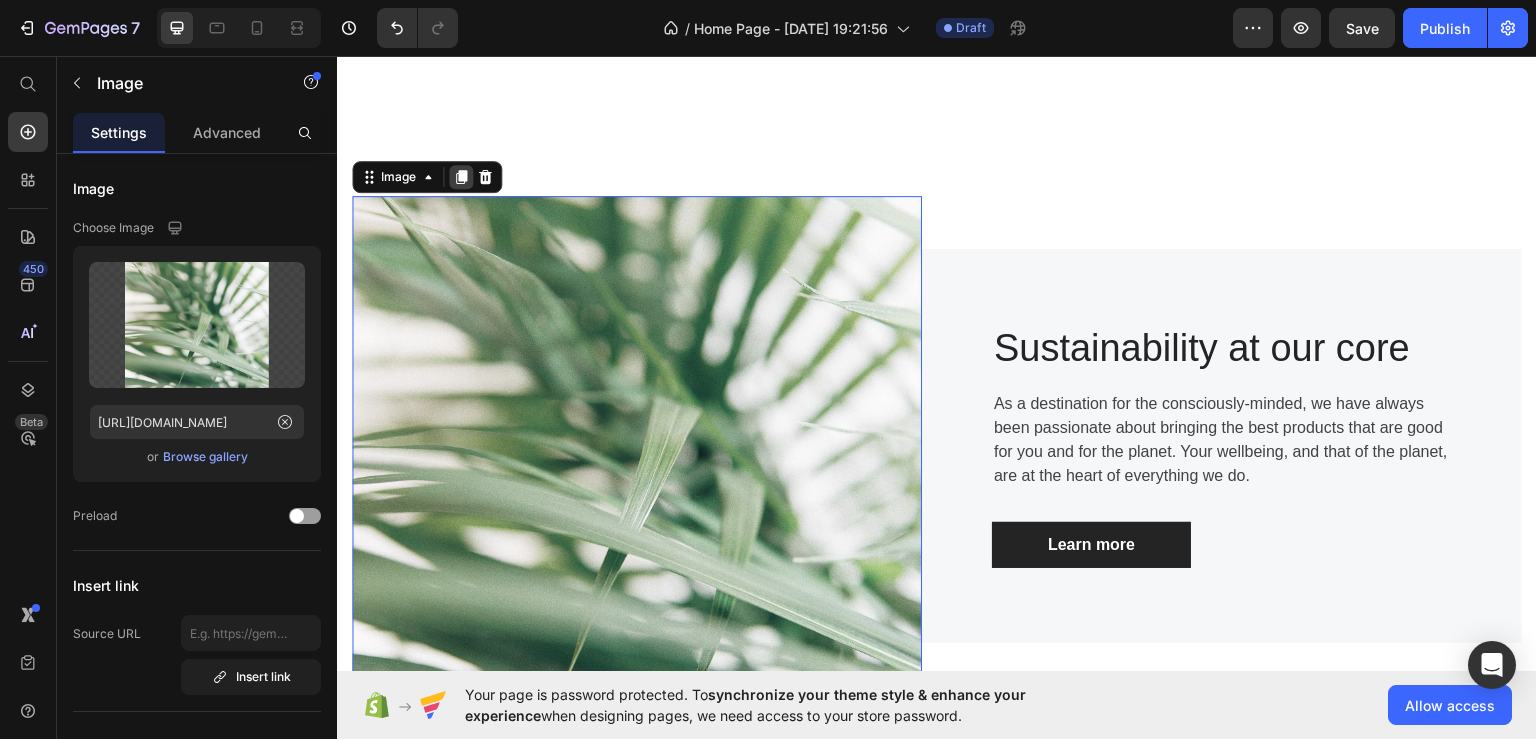 click 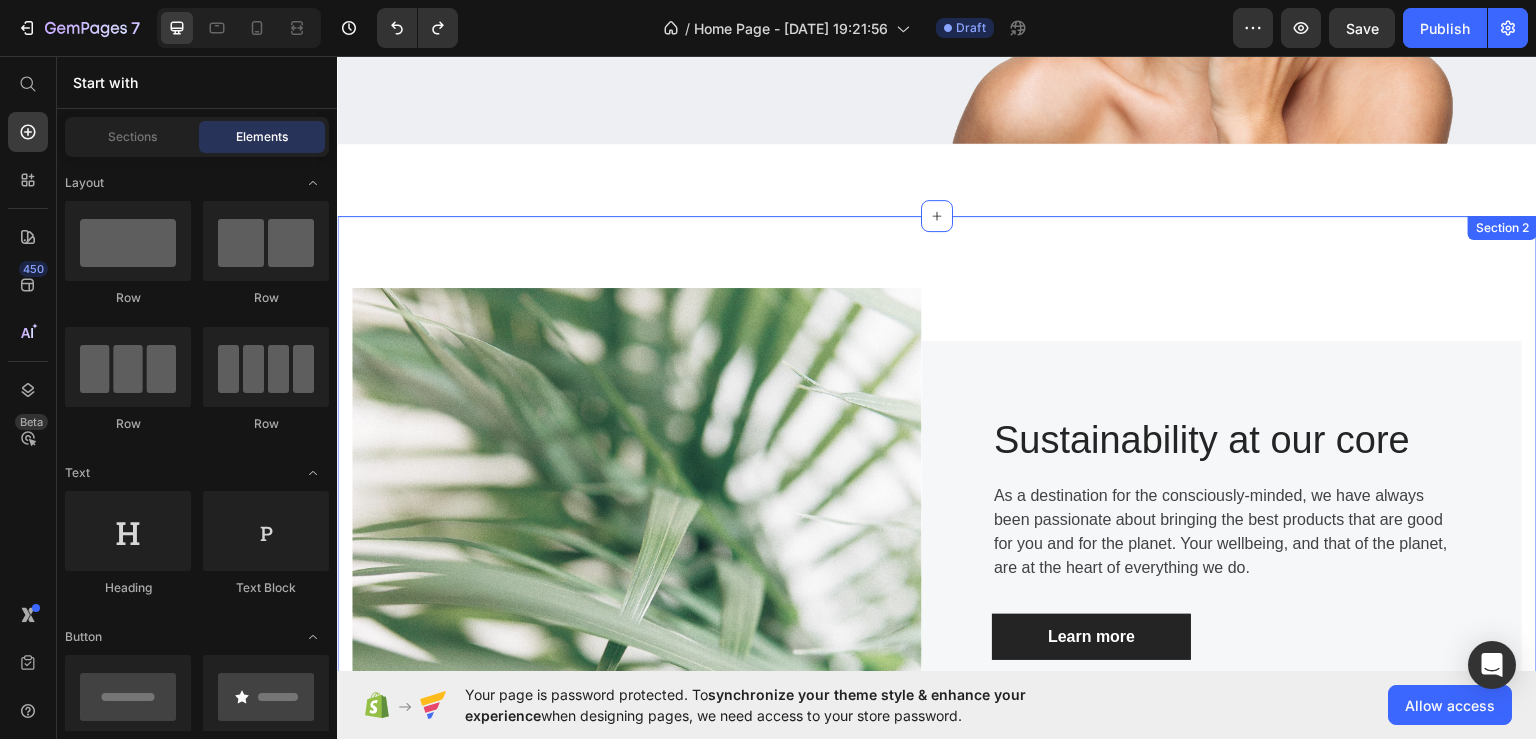 scroll, scrollTop: 463, scrollLeft: 0, axis: vertical 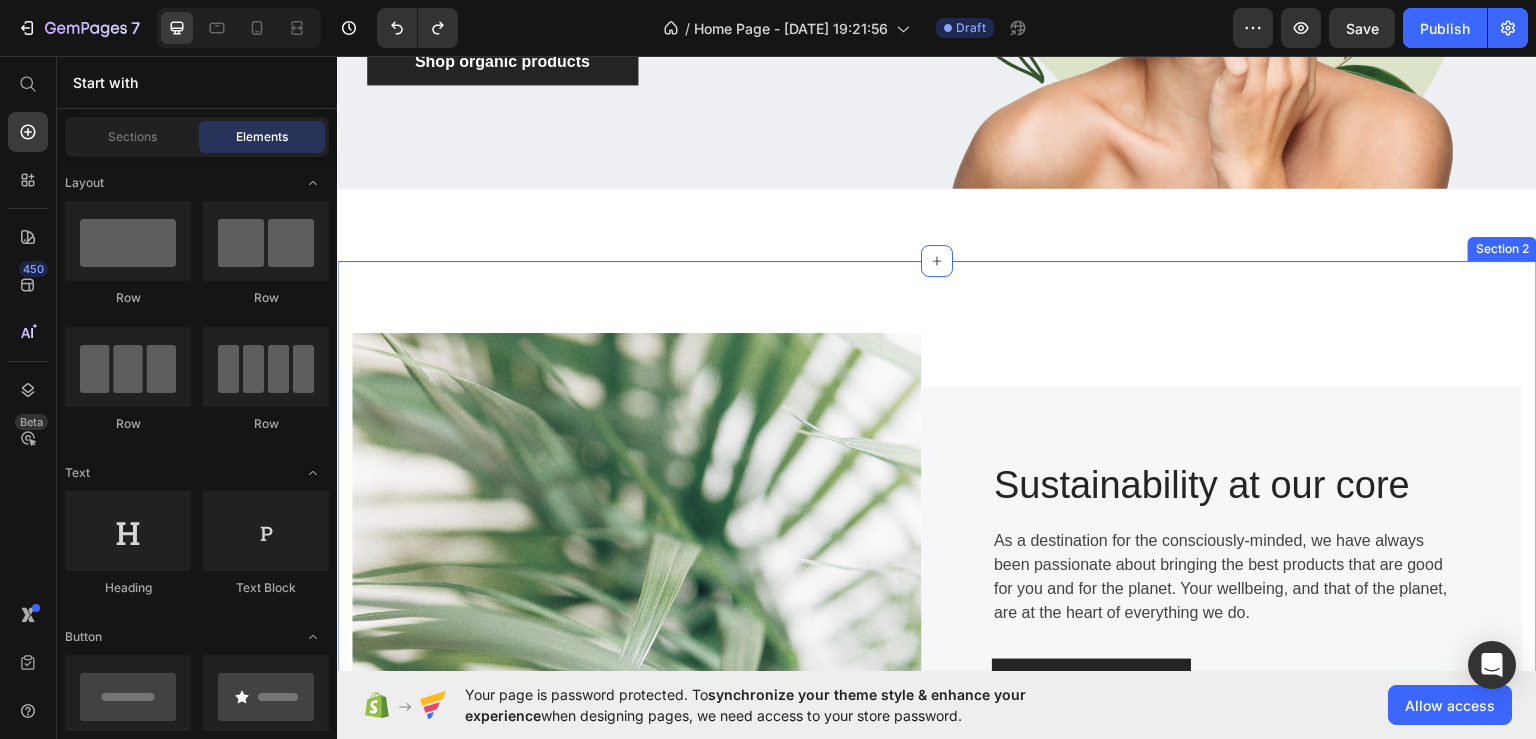 click on "Image Sustainability at our core Heading As a destination for the consciously-minded, we have always been passionate about bringing the best products that are good for you and for the planet. Your wellbeing, and that of the planet, are at the heart of everything we do. Text block Learn more Button Row Row Section 2" at bounding box center [937, 582] 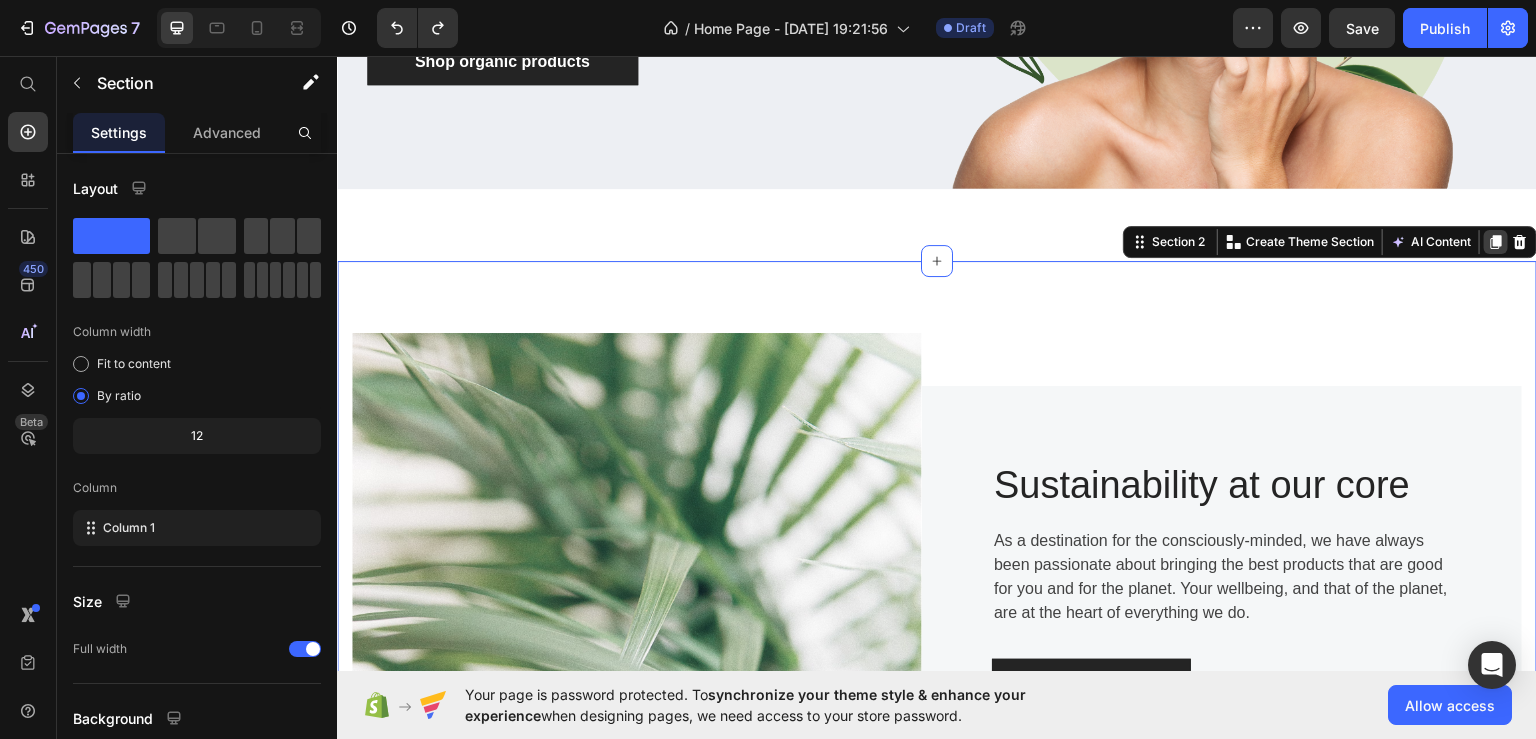 click 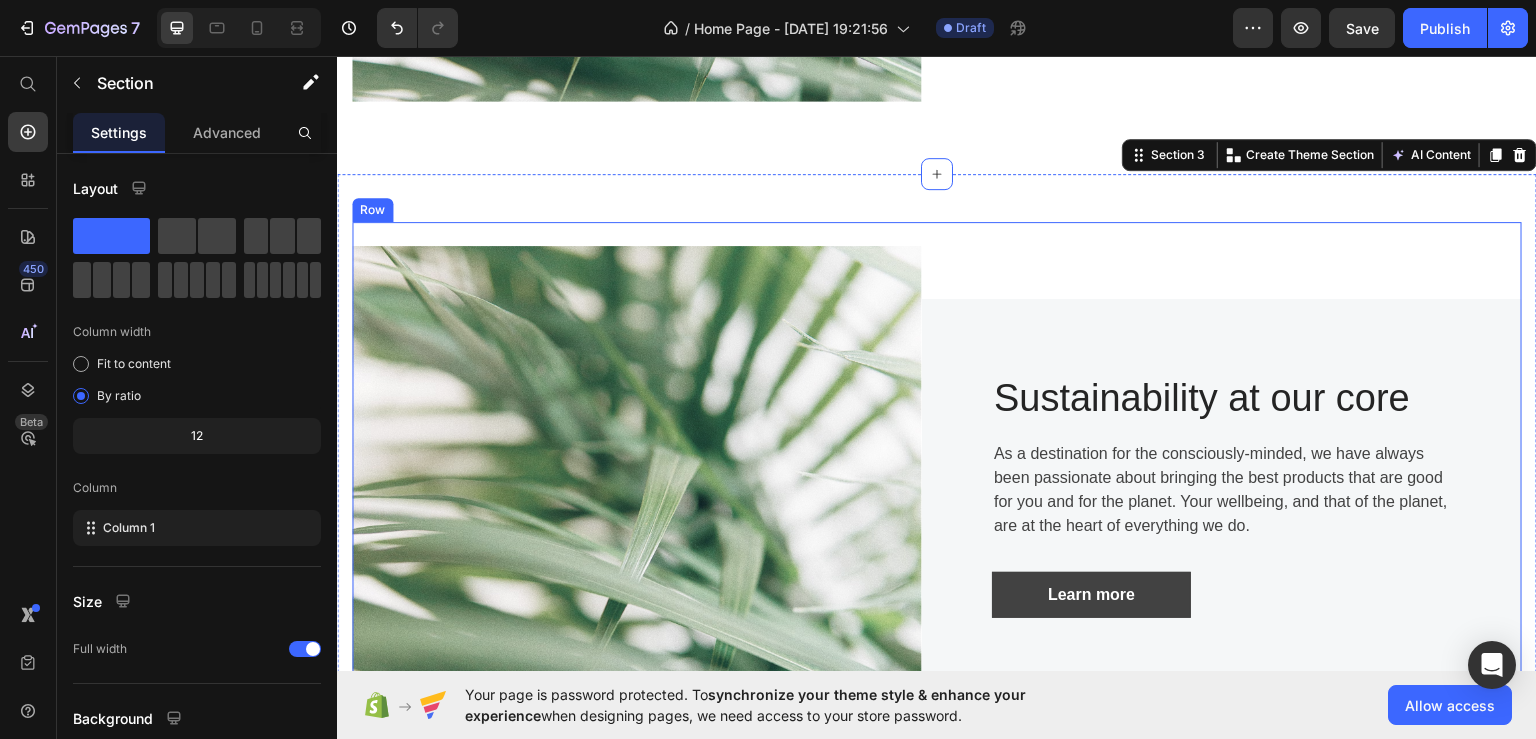 scroll, scrollTop: 1235, scrollLeft: 0, axis: vertical 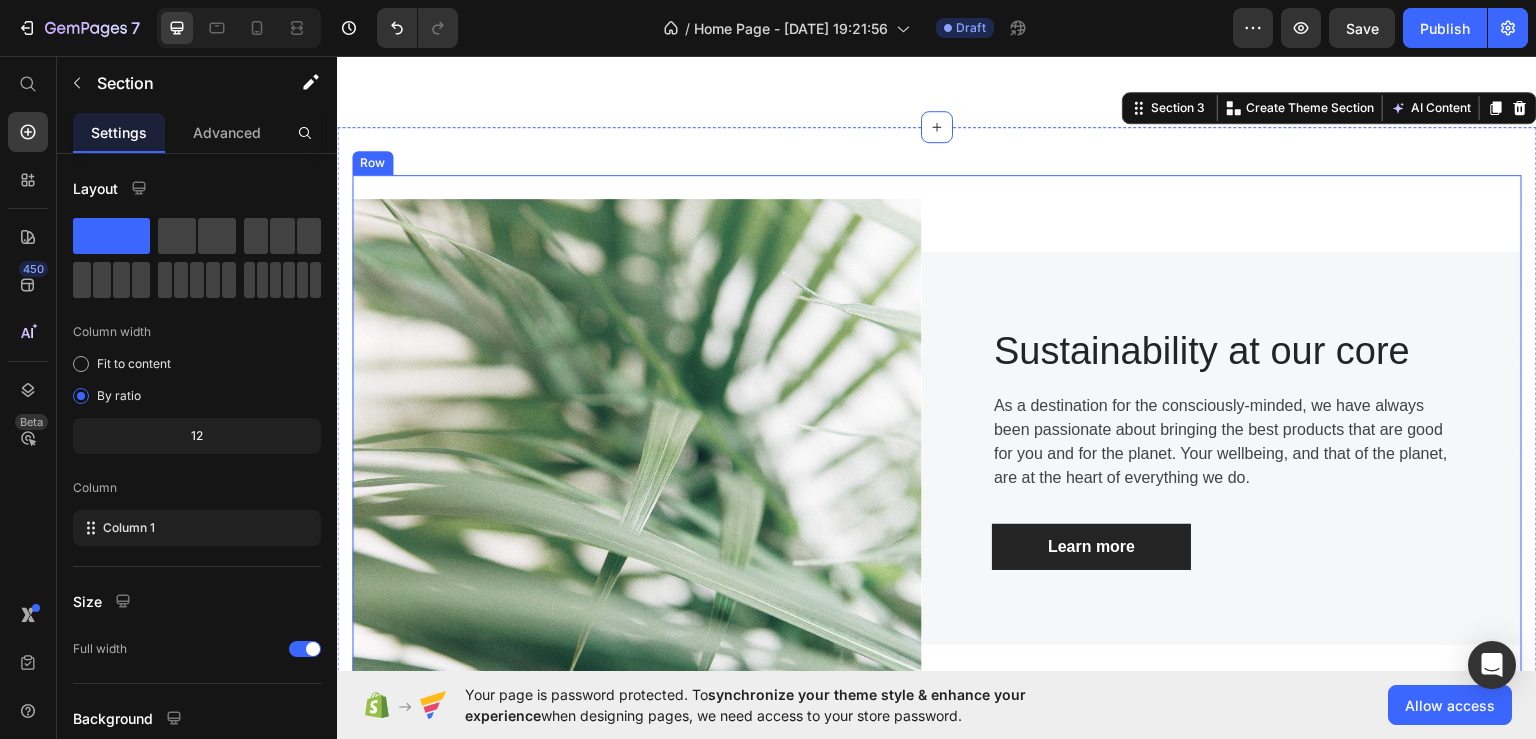 click on "Sustainability at our core Heading As a destination for the consciously-minded, we have always been passionate about bringing the best products that are good for you and for the planet. Your wellbeing, and that of the planet, are at the heart of everything we do. Text block Learn more Button Row" at bounding box center [1222, 448] 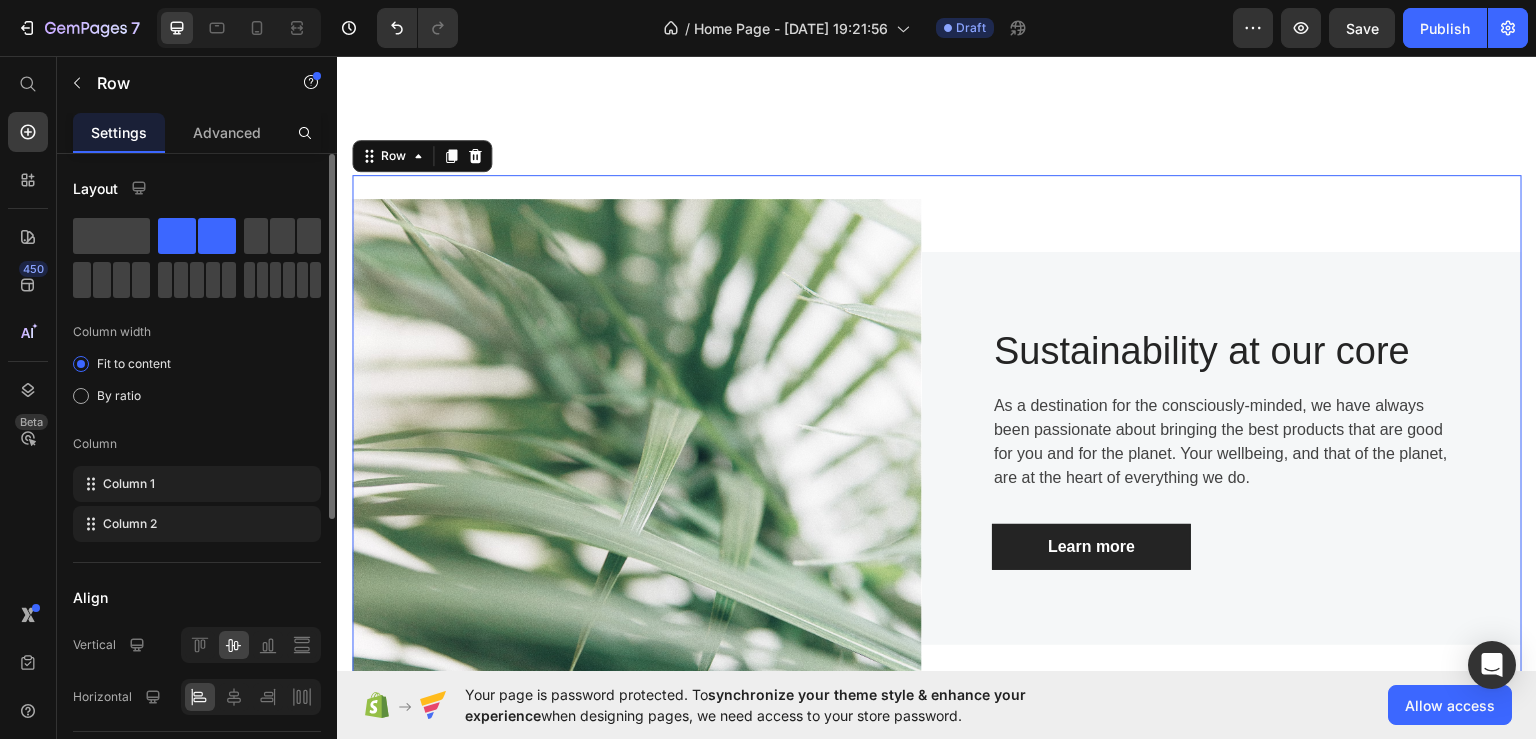 scroll, scrollTop: 100, scrollLeft: 0, axis: vertical 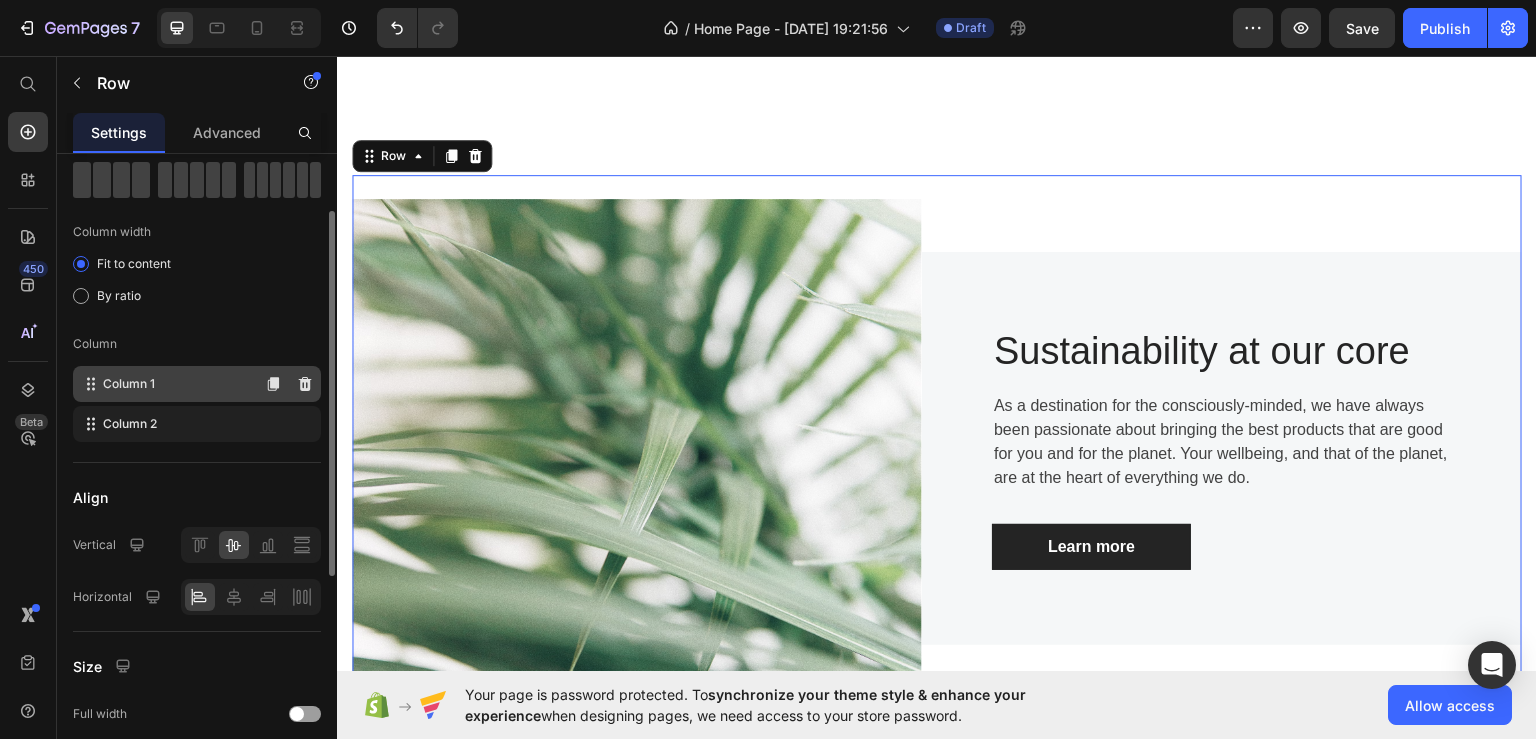 click on "Column 1" 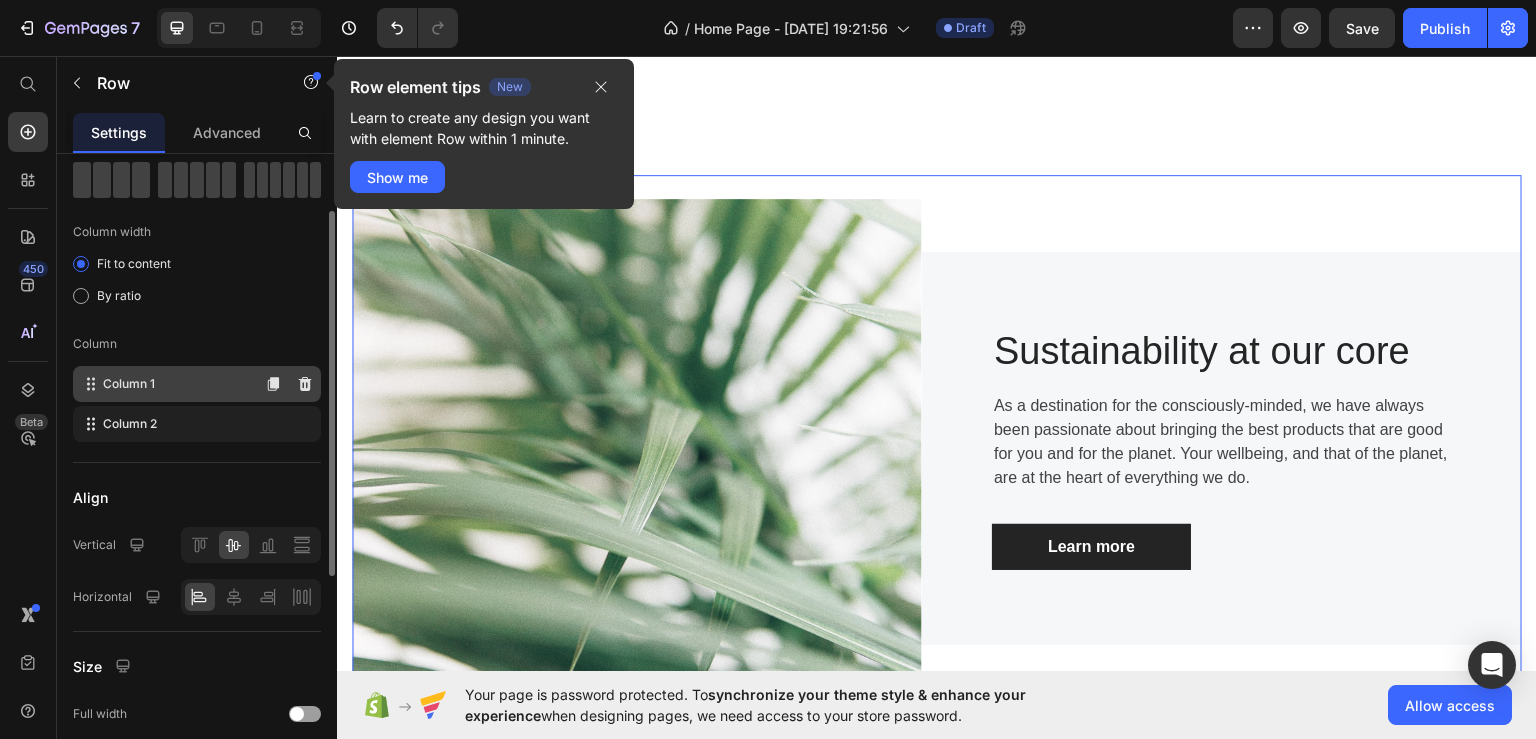 click 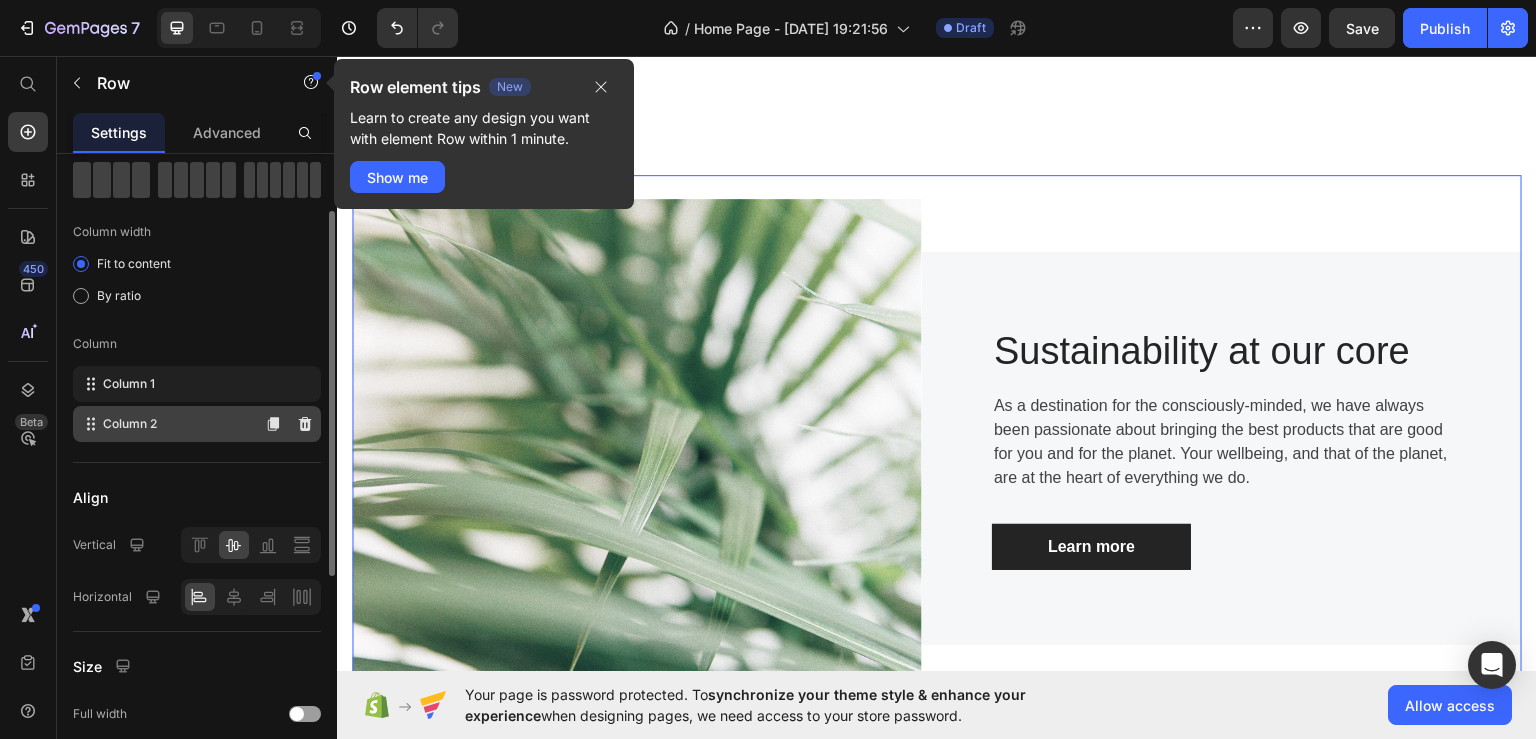type 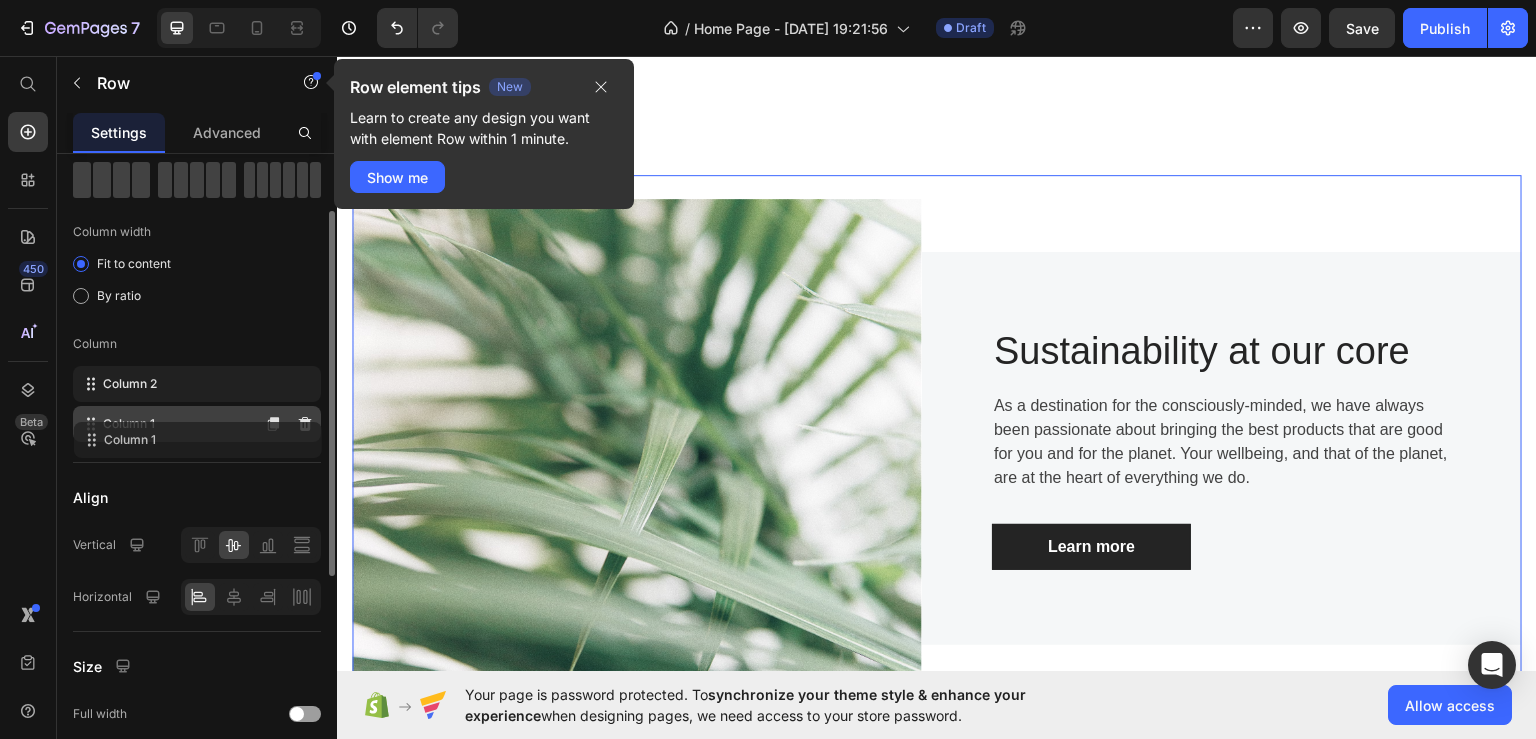 drag, startPoint x: 122, startPoint y: 385, endPoint x: 123, endPoint y: 437, distance: 52.009613 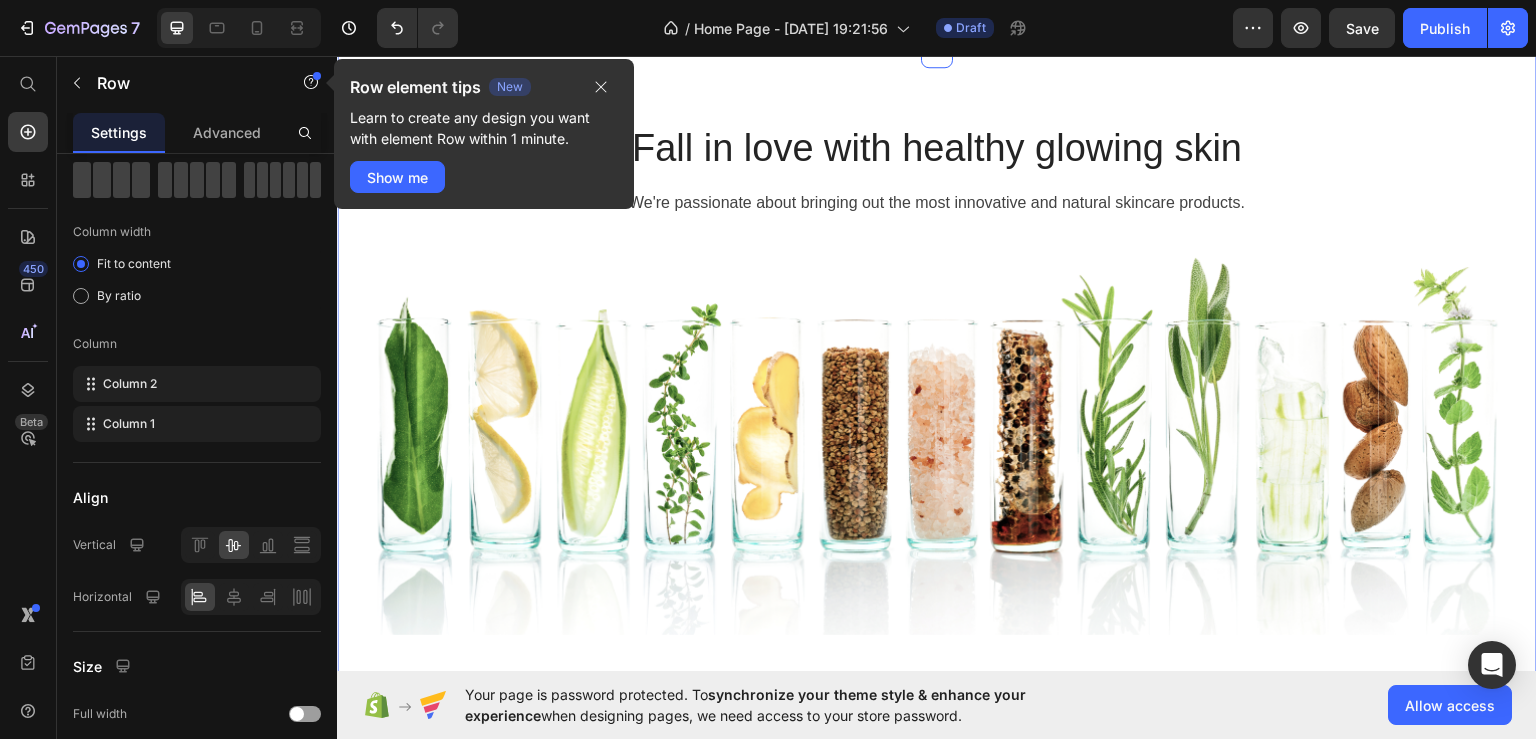 scroll, scrollTop: 1735, scrollLeft: 0, axis: vertical 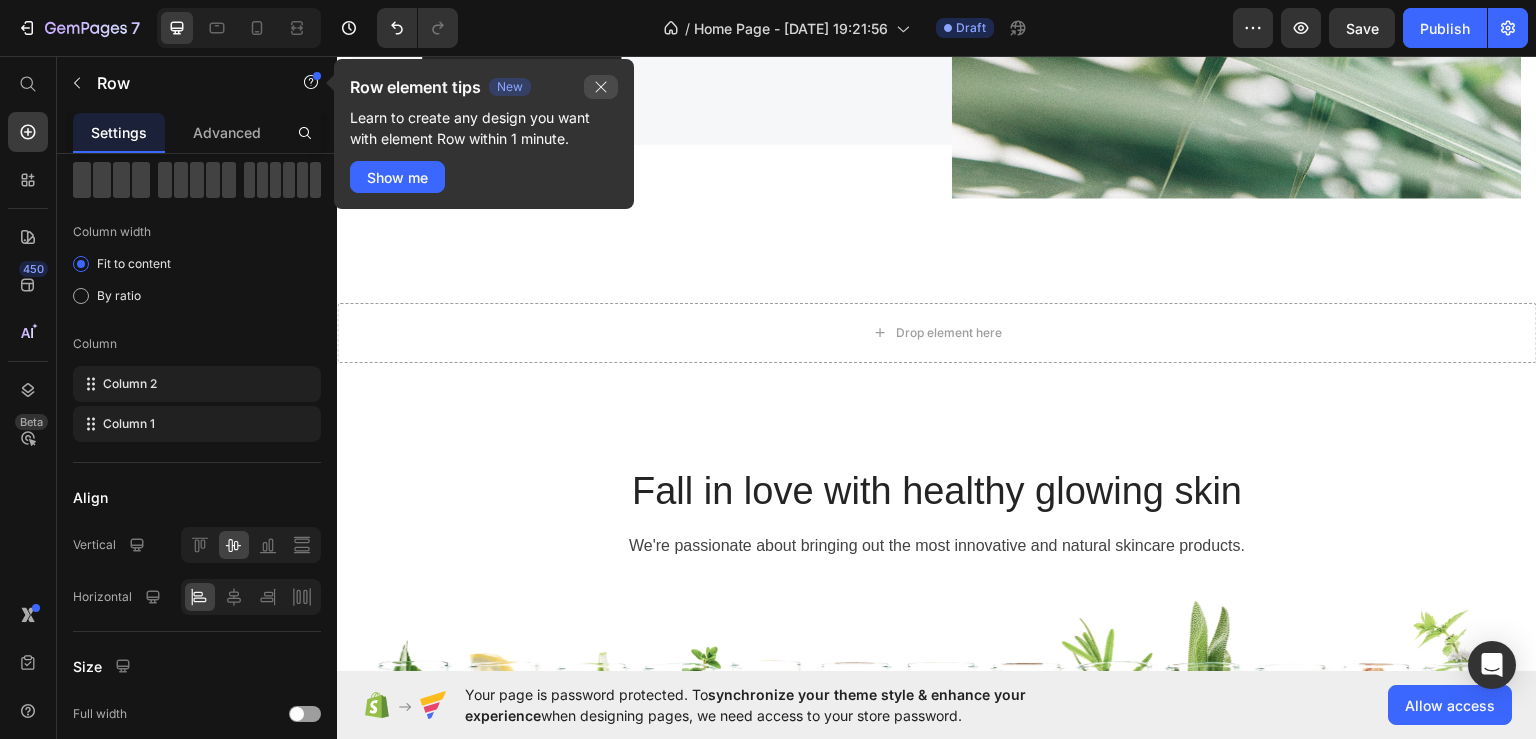 click 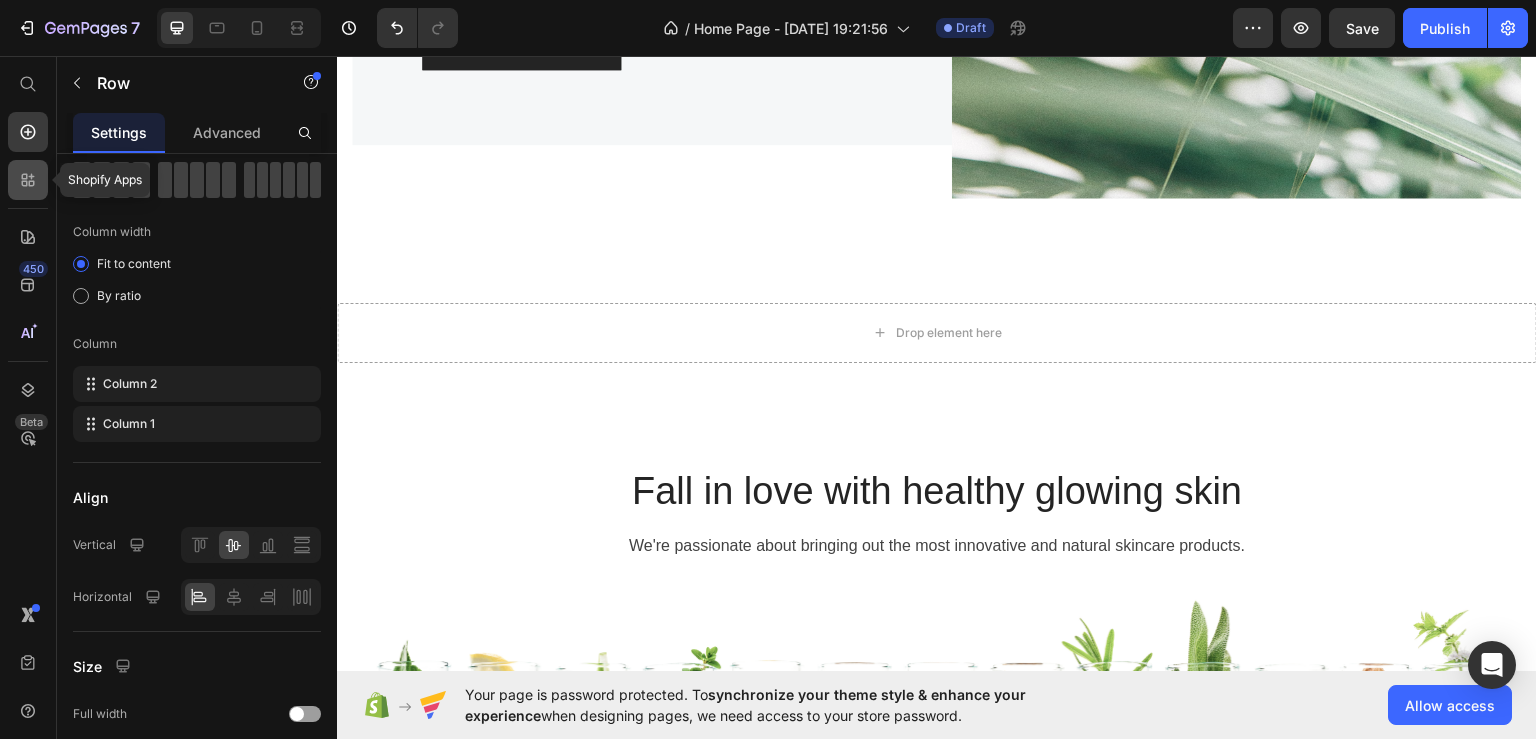 click 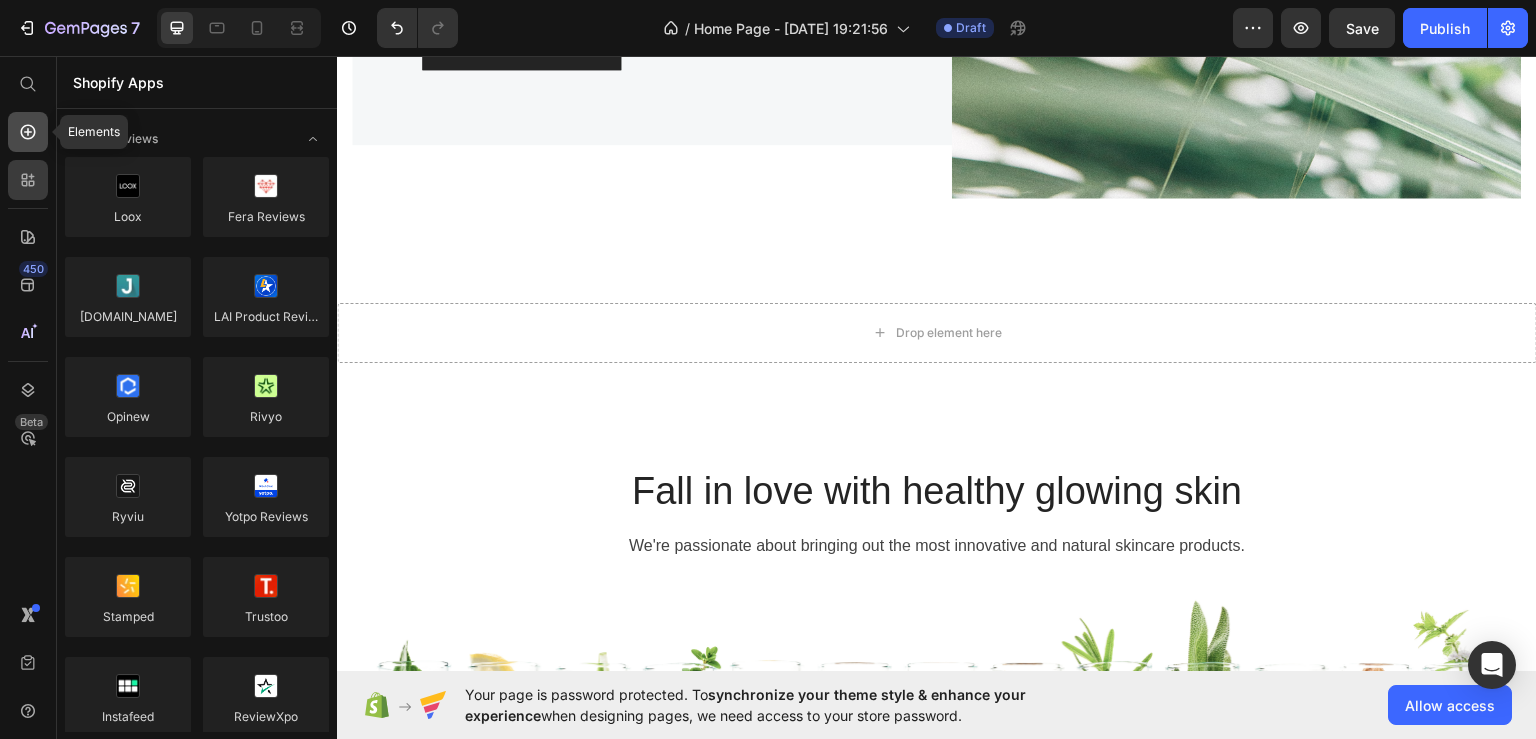 click 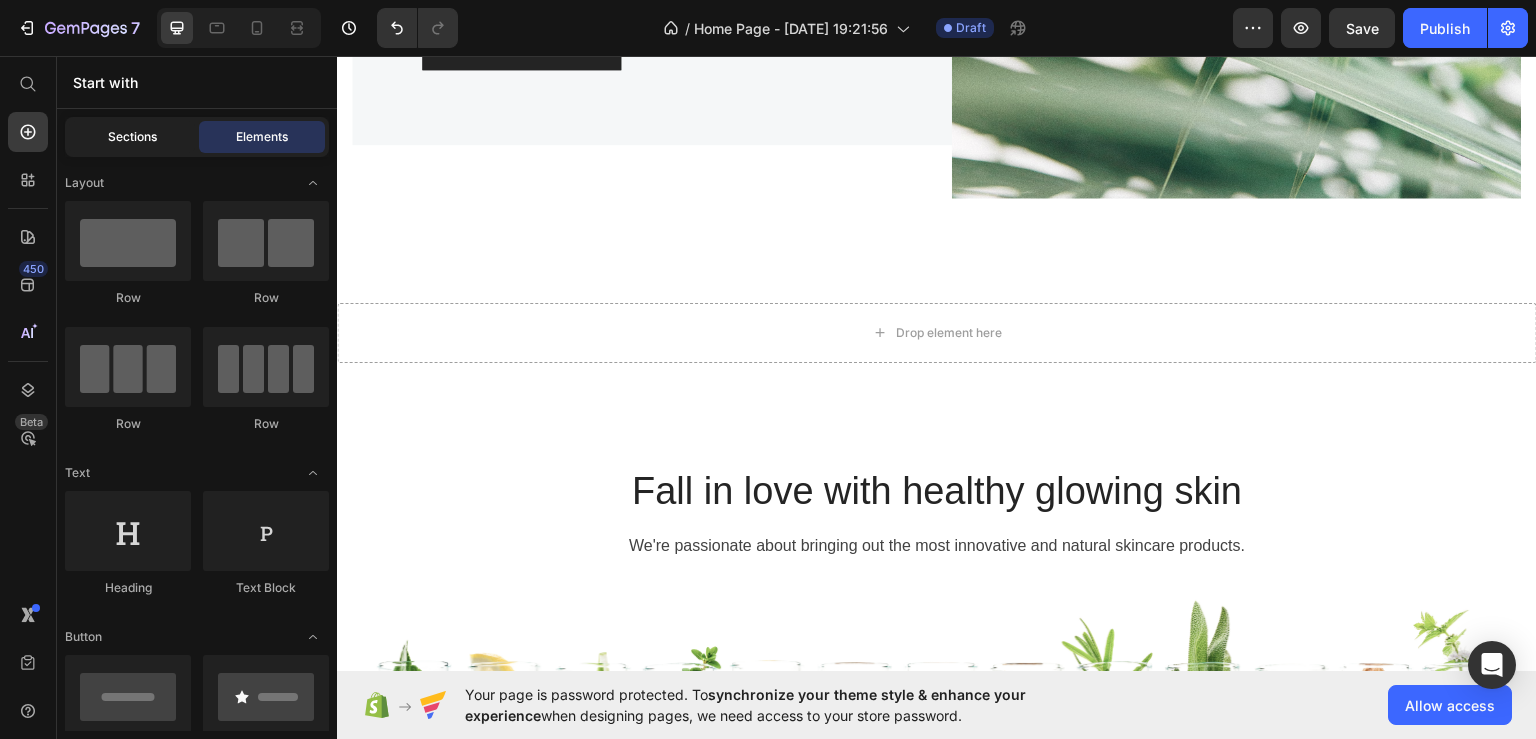 click on "Sections" 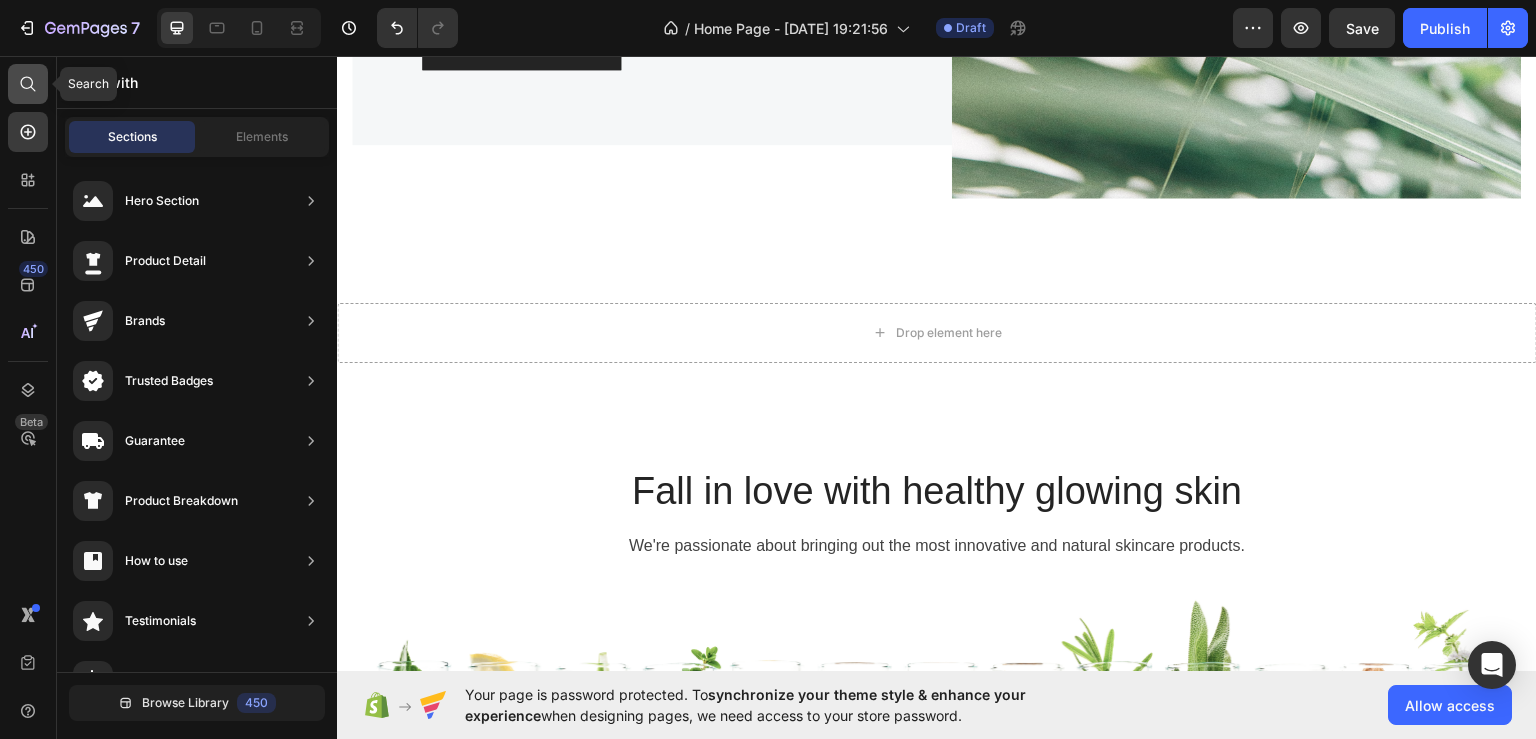 click 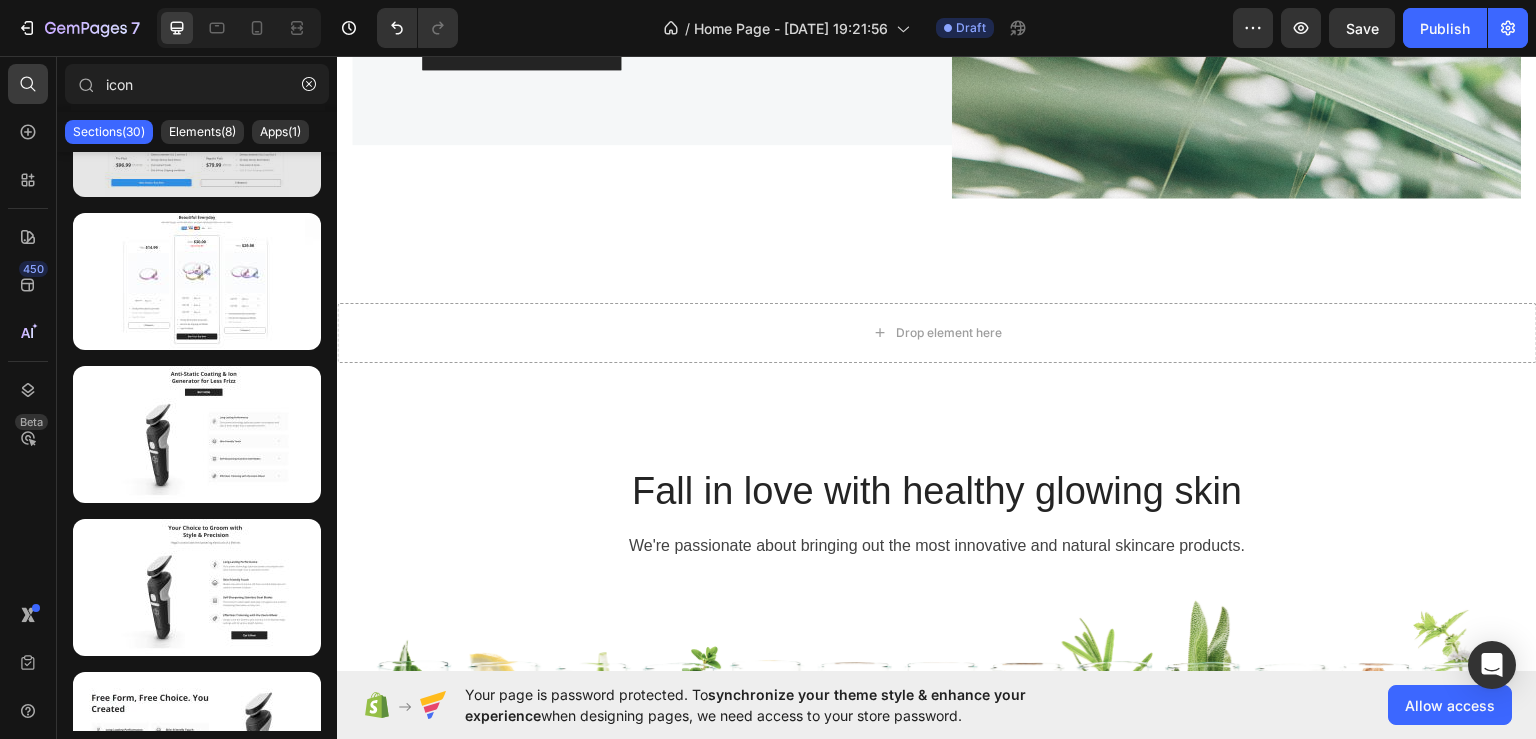 scroll, scrollTop: 0, scrollLeft: 0, axis: both 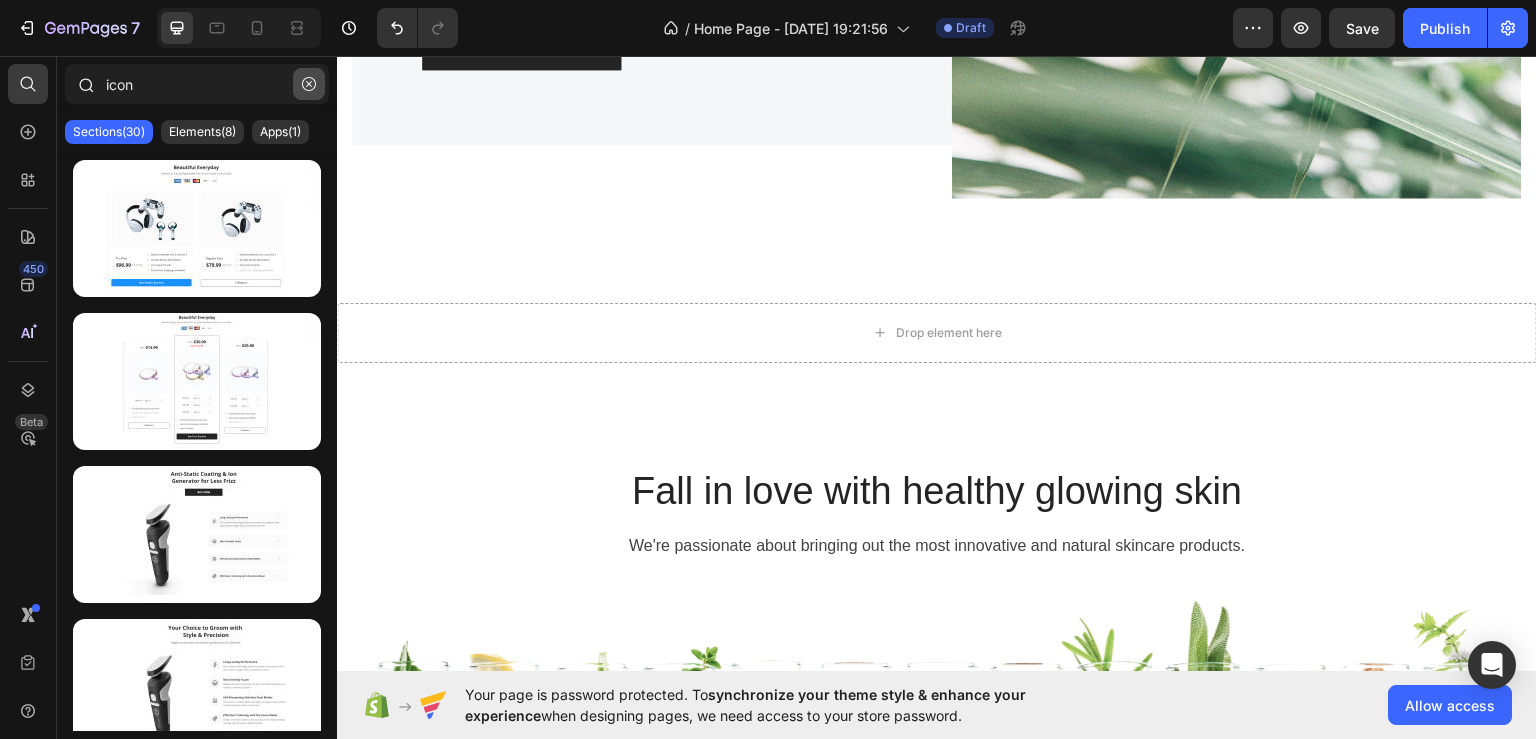 type on "icon" 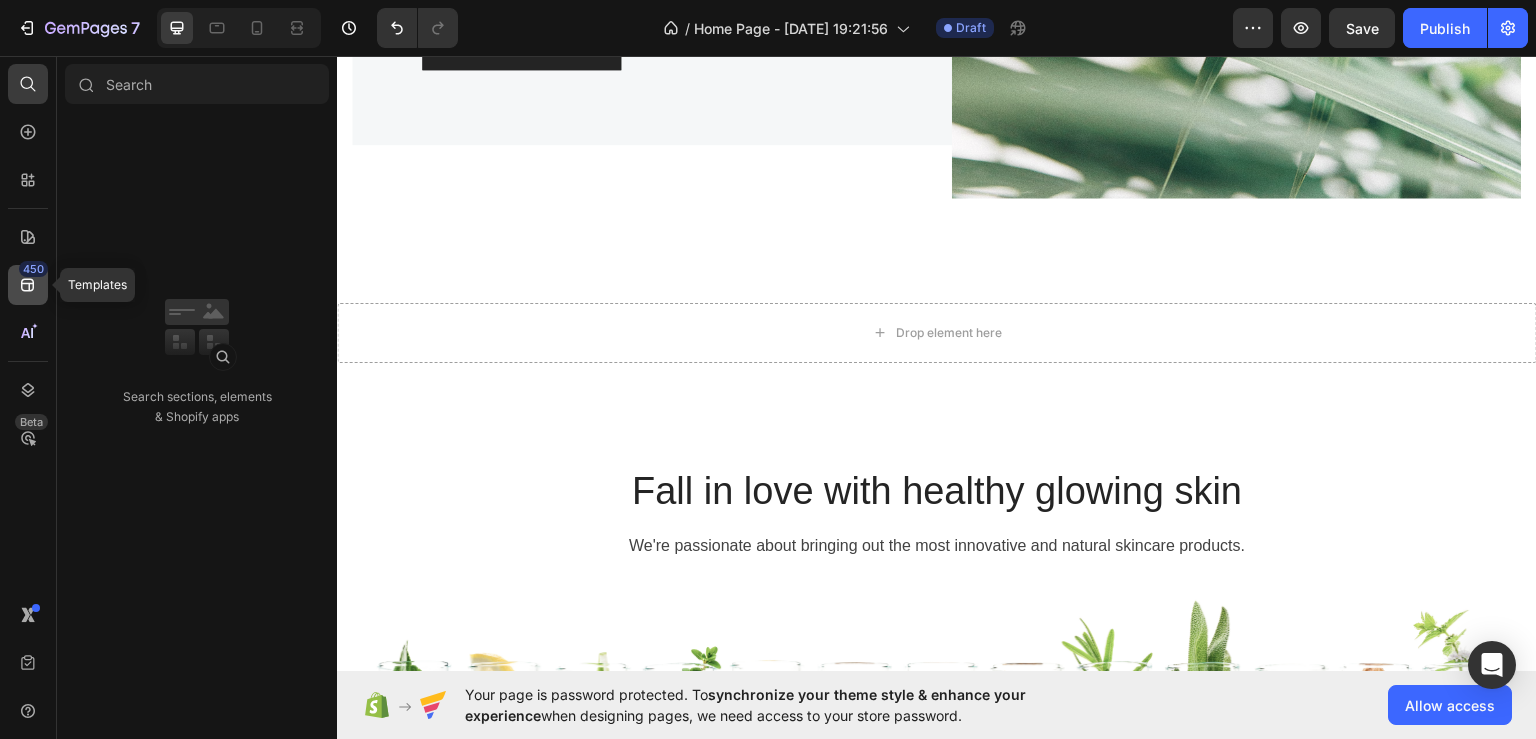 click 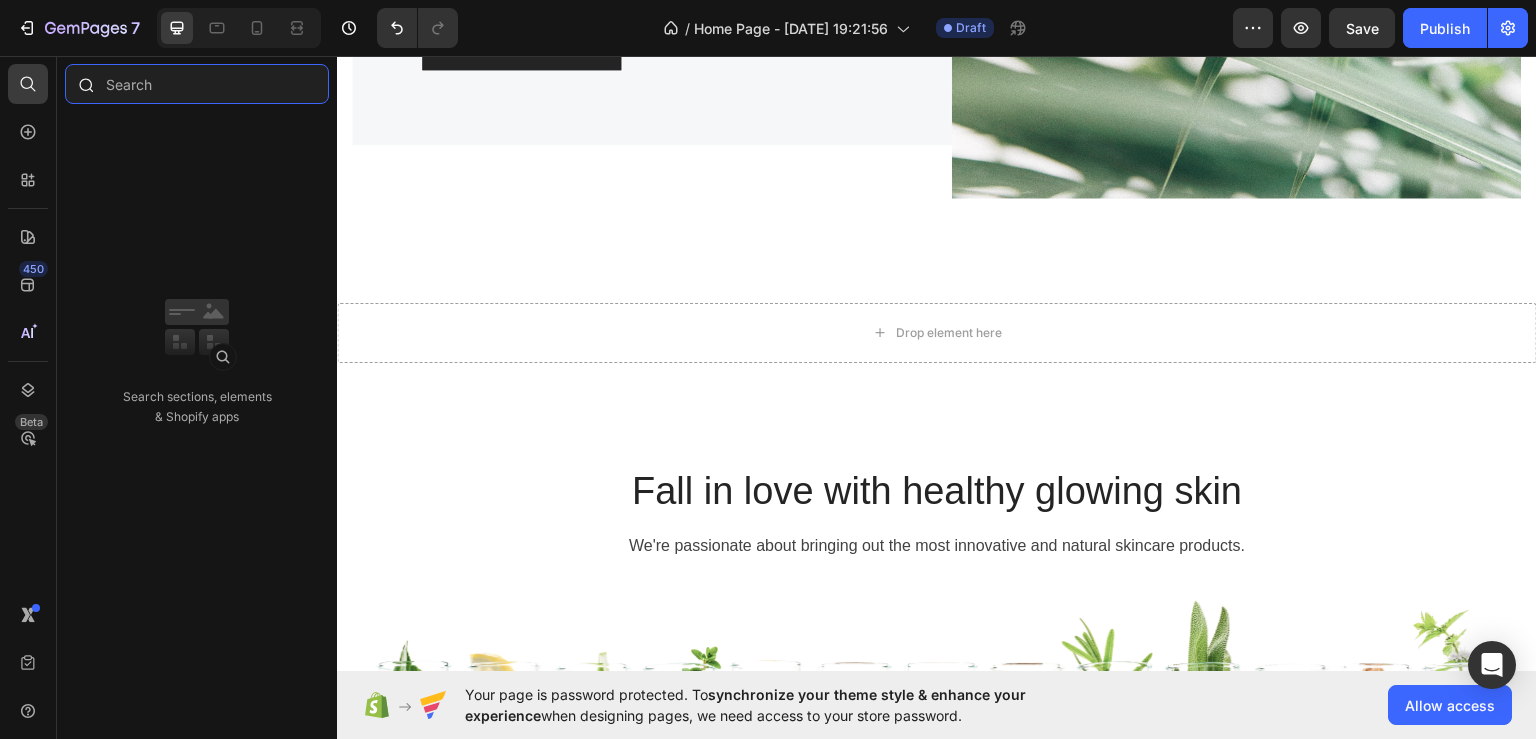 click at bounding box center [197, 84] 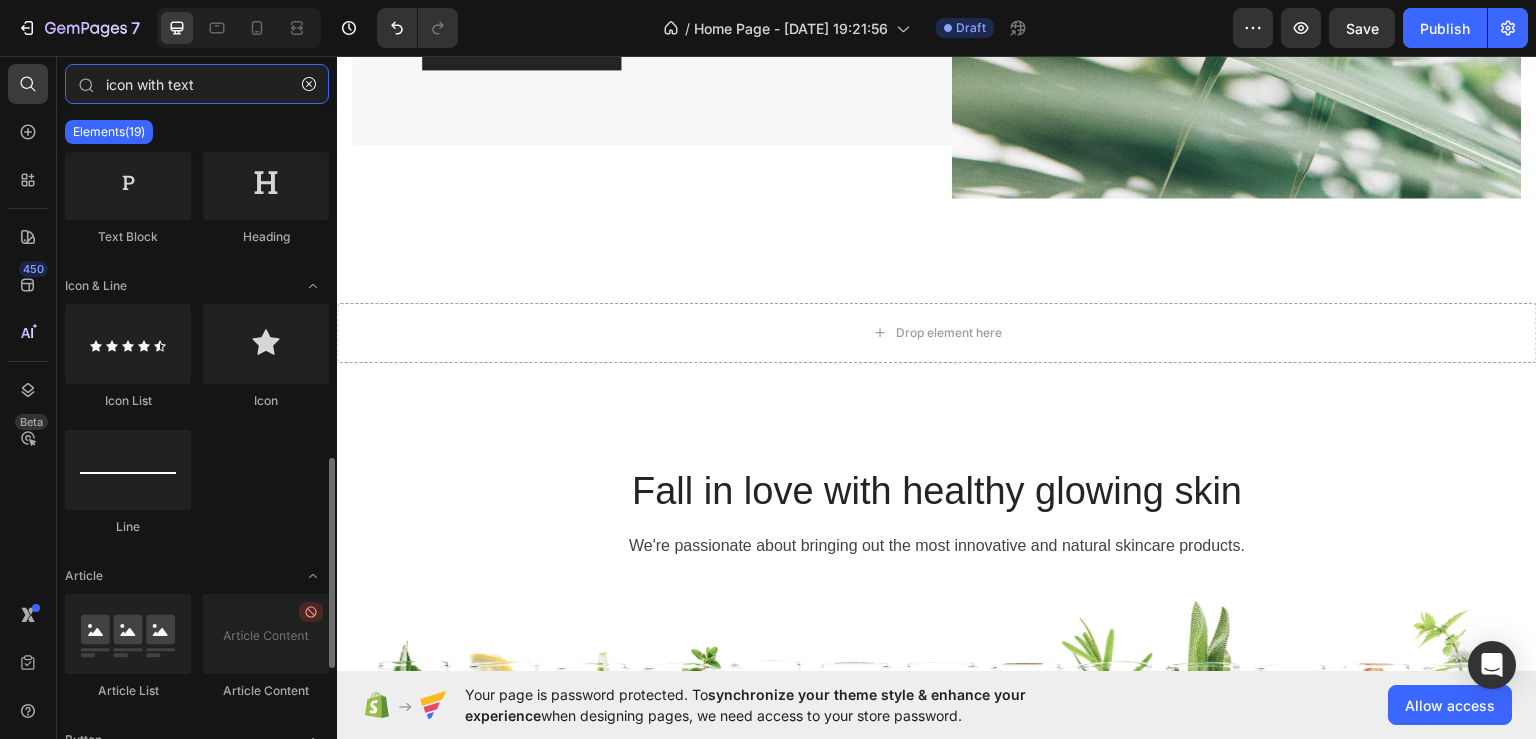 scroll, scrollTop: 1100, scrollLeft: 0, axis: vertical 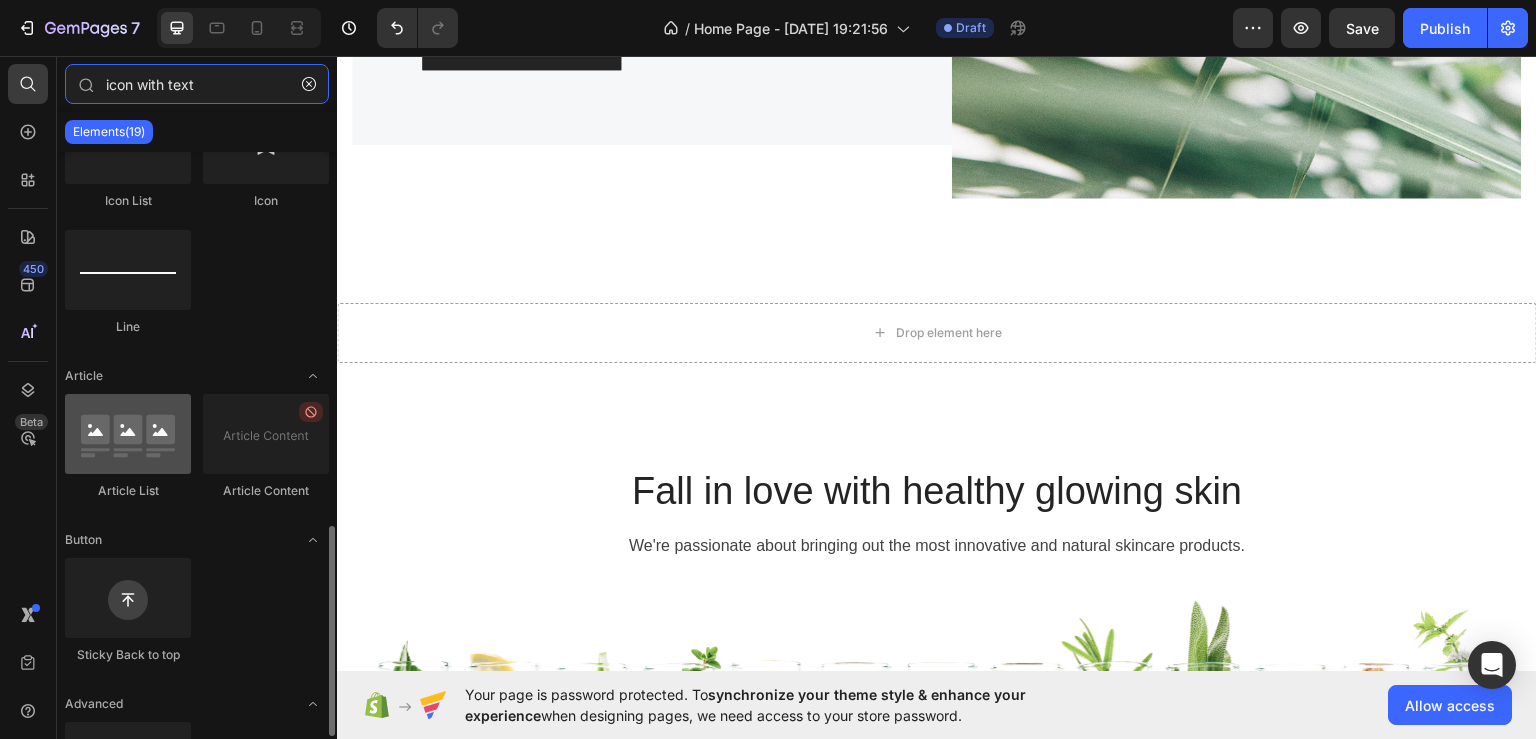type on "icon with text" 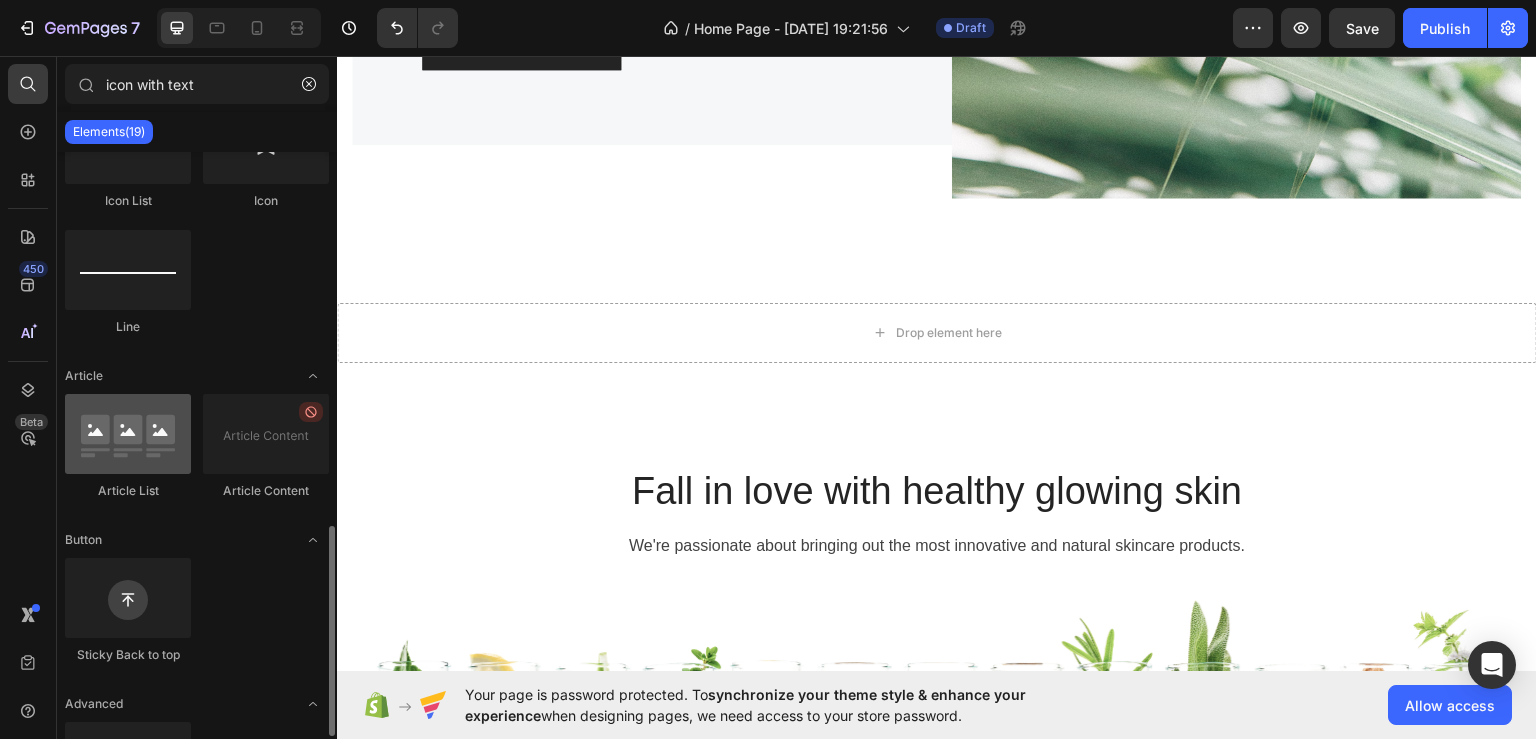 click at bounding box center (128, 434) 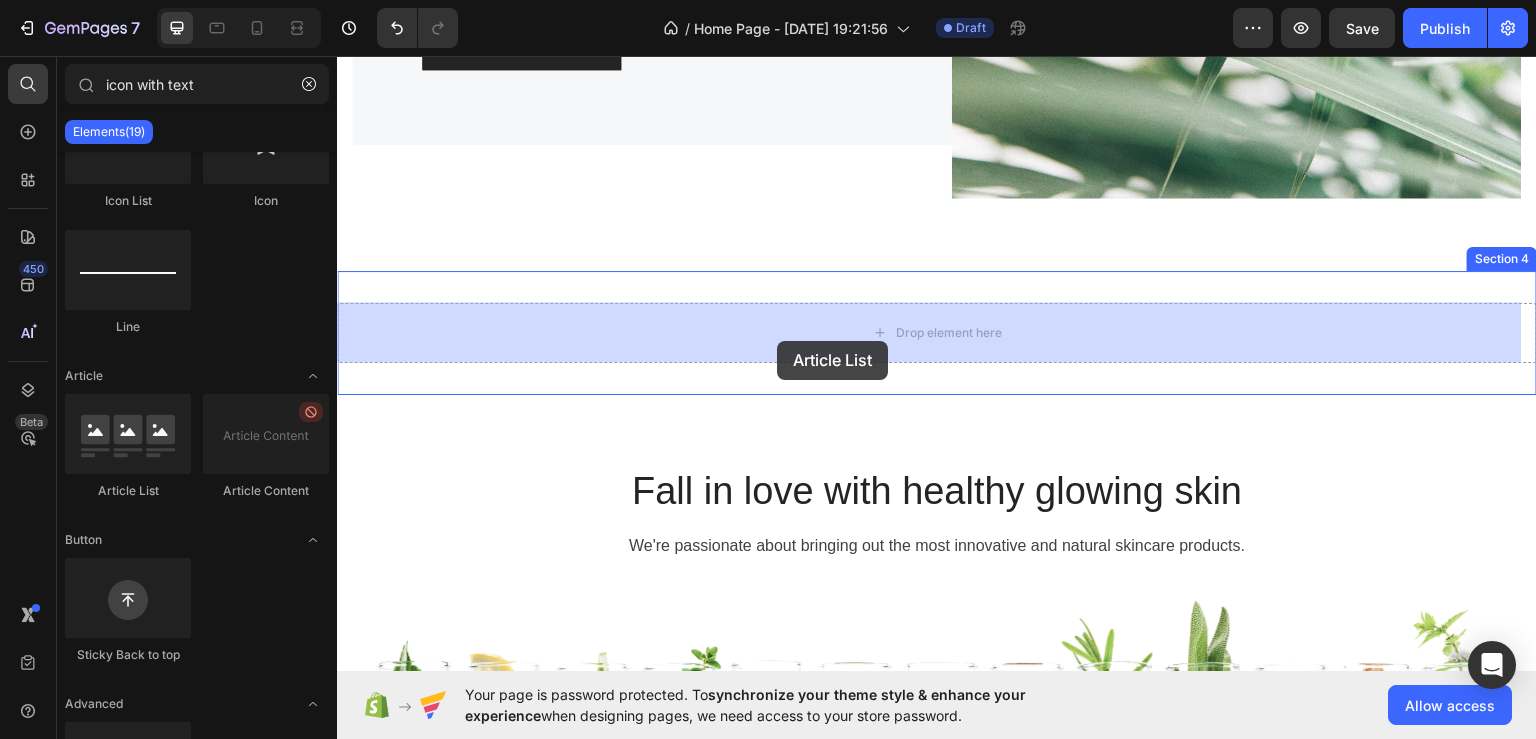drag, startPoint x: 453, startPoint y: 508, endPoint x: 777, endPoint y: 339, distance: 365.42715 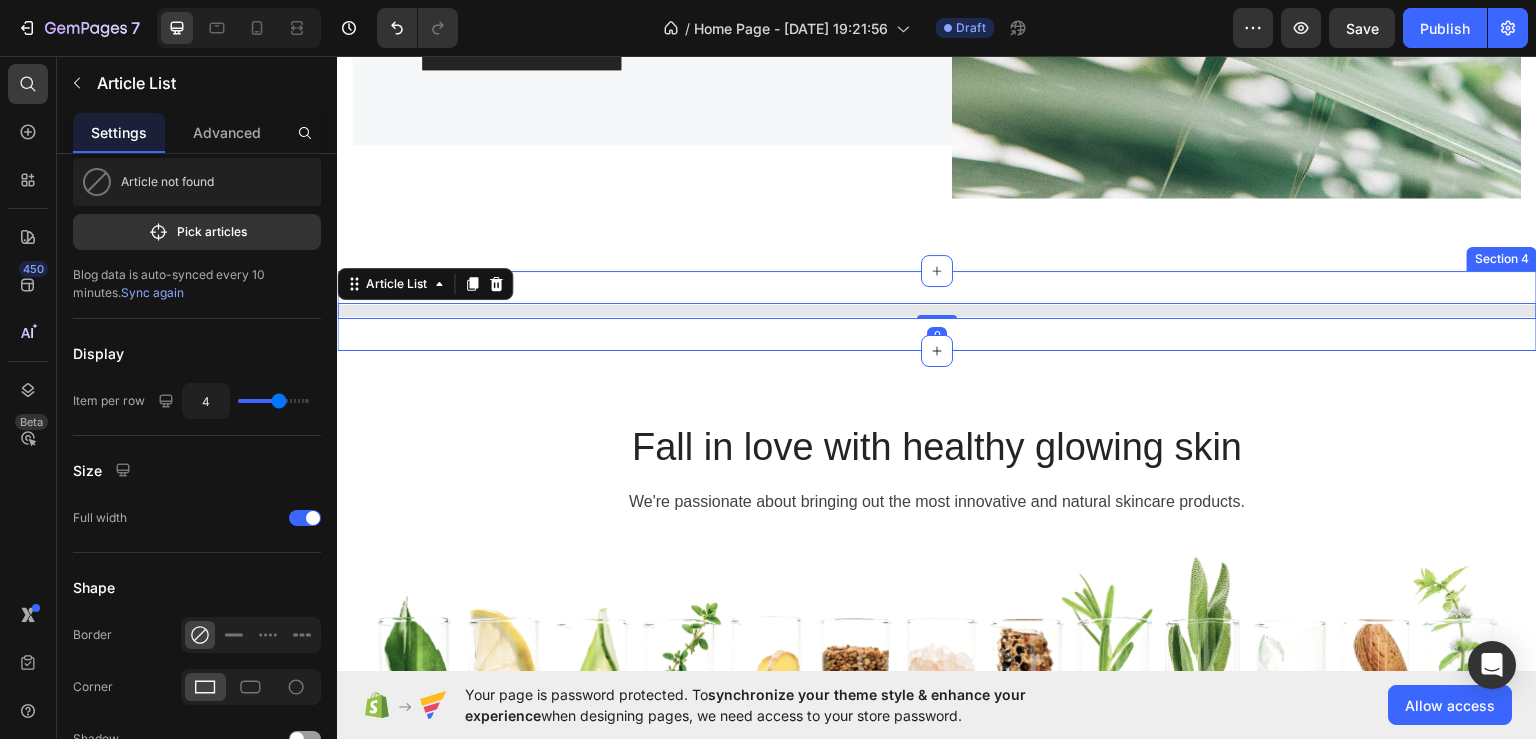 scroll, scrollTop: 0, scrollLeft: 0, axis: both 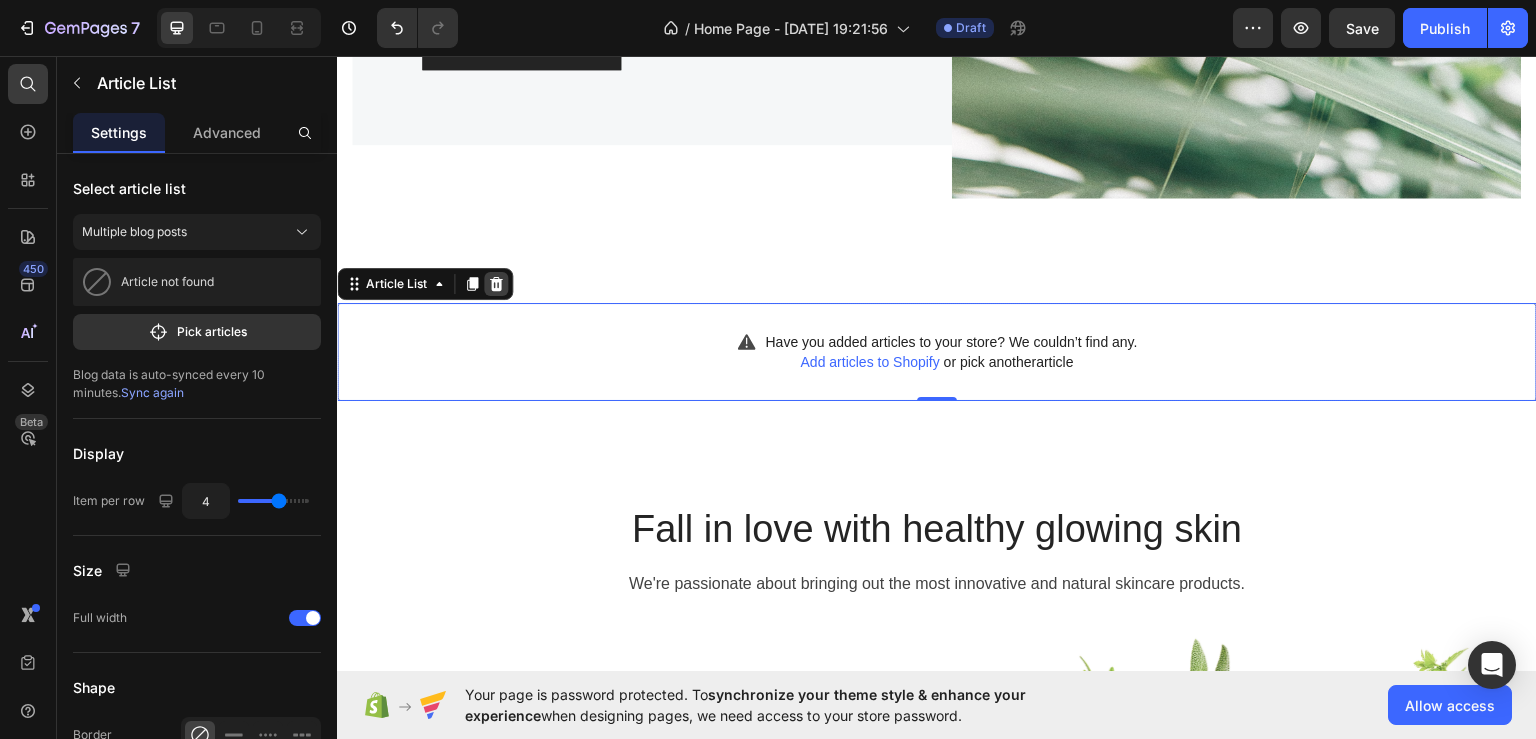 click 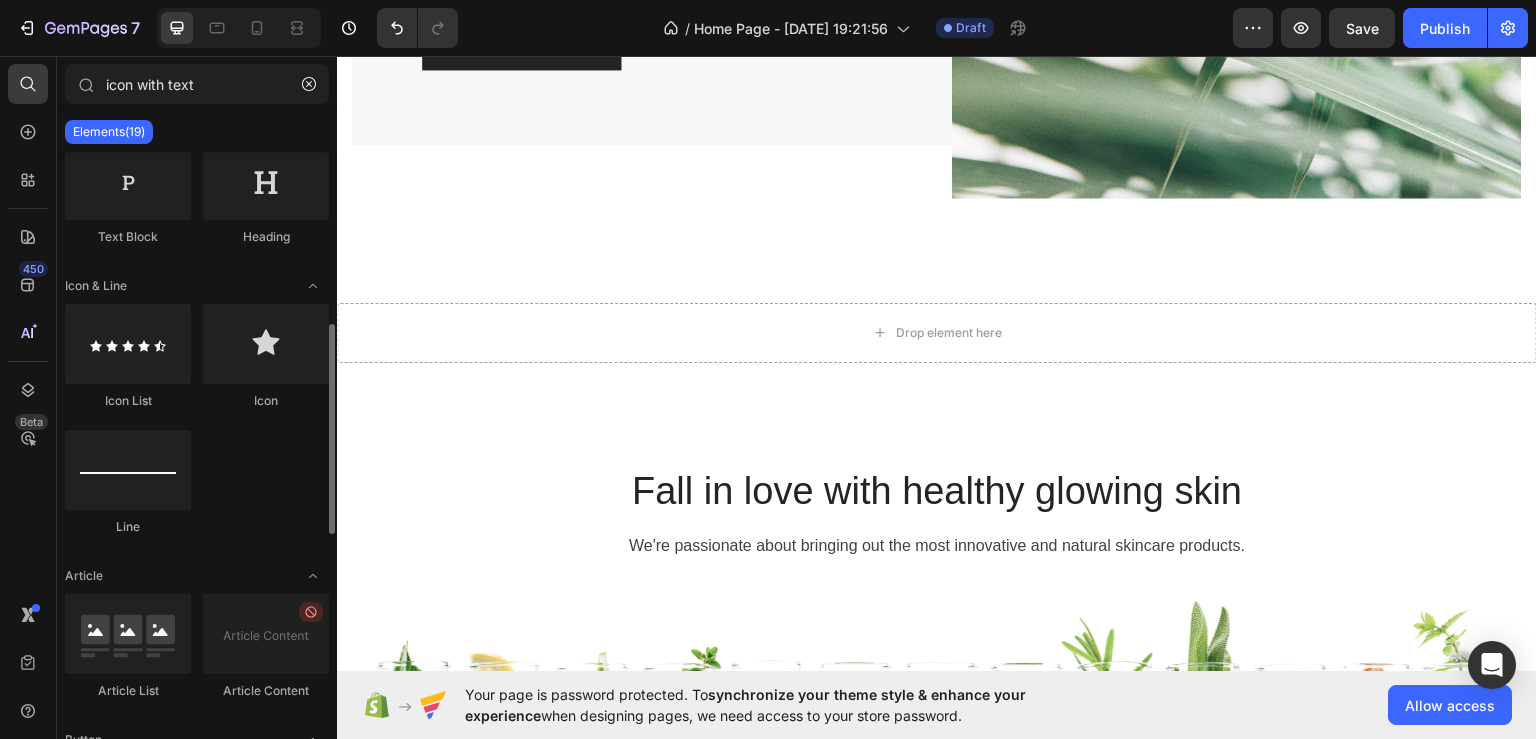 scroll, scrollTop: 800, scrollLeft: 0, axis: vertical 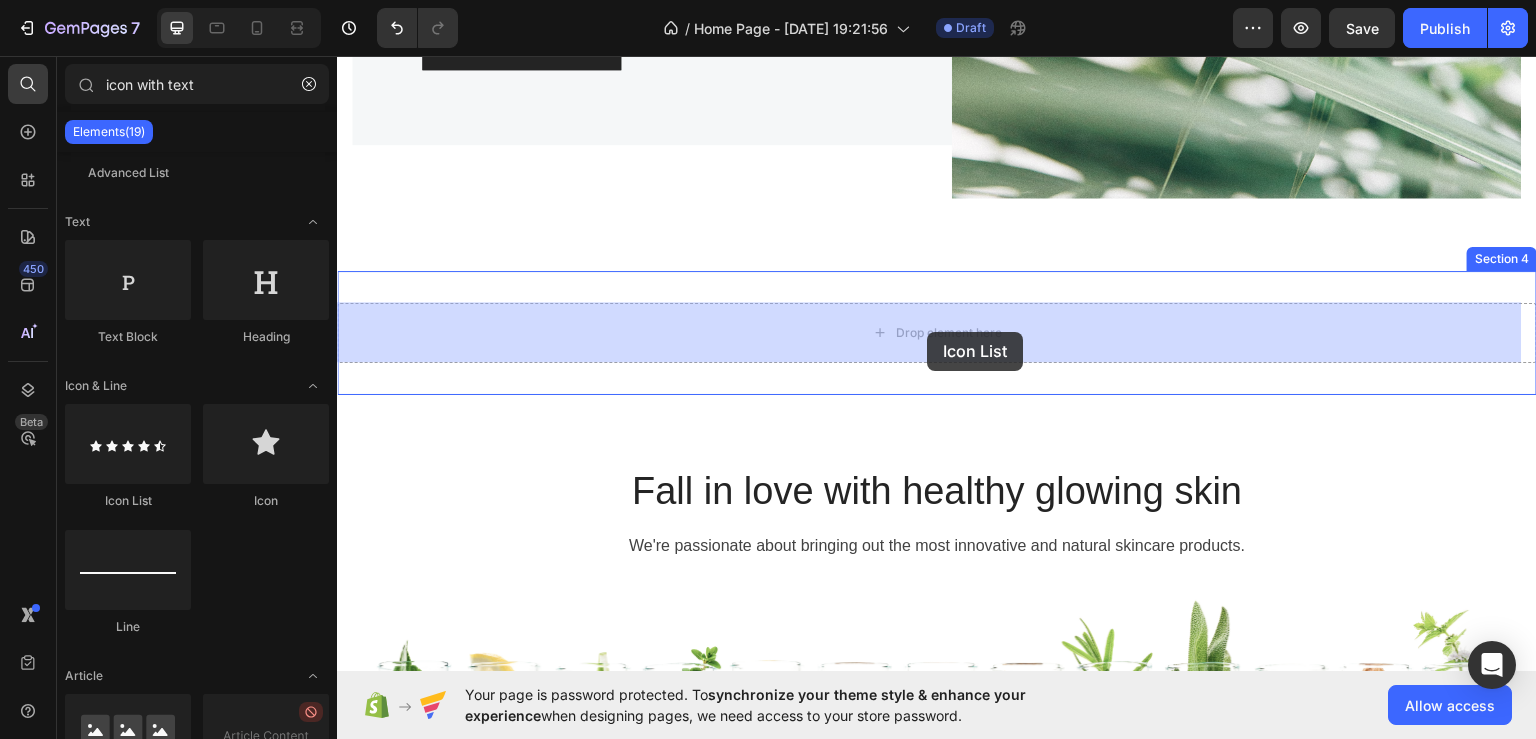 drag, startPoint x: 458, startPoint y: 500, endPoint x: 927, endPoint y: 331, distance: 498.5198 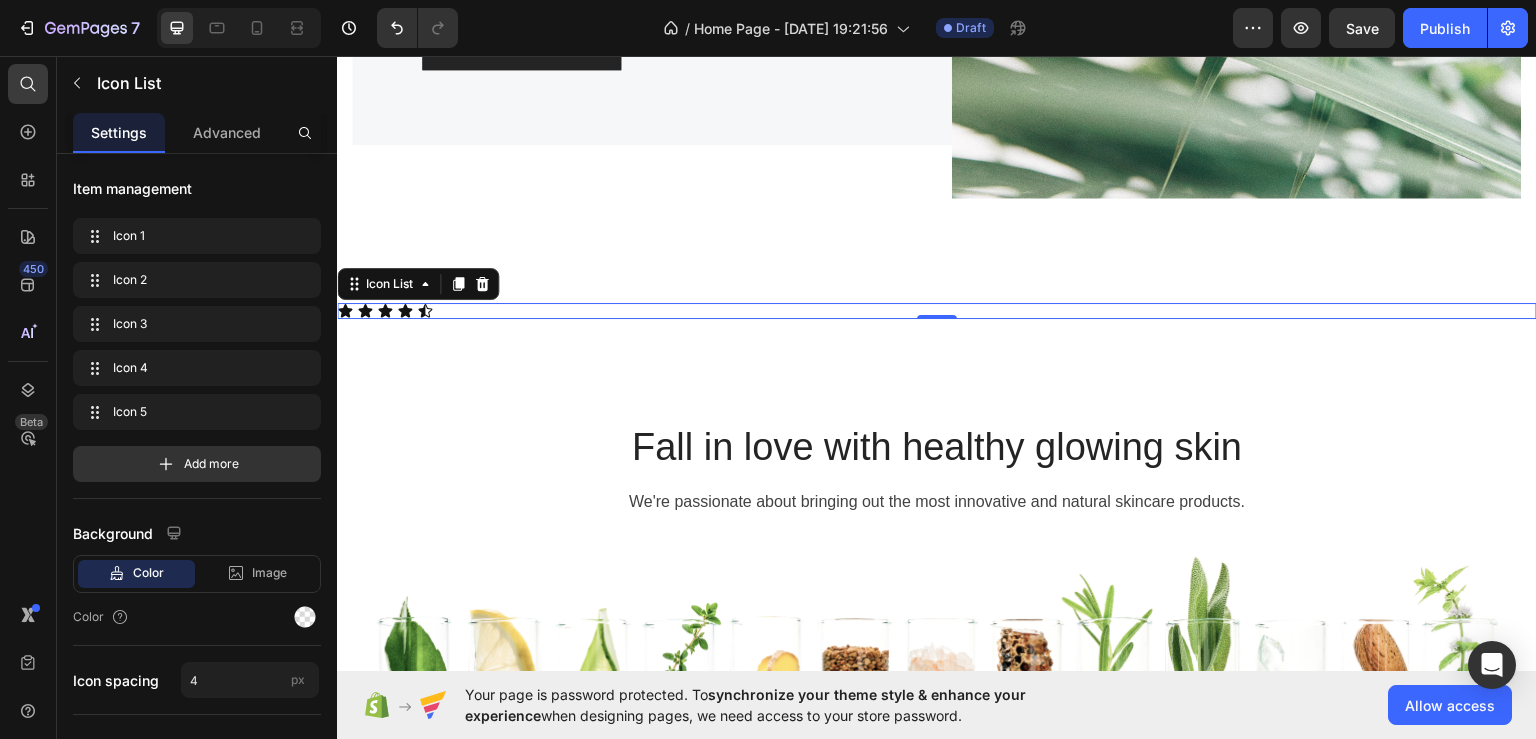 click on "Icon Icon Icon Icon Icon" at bounding box center [937, 310] 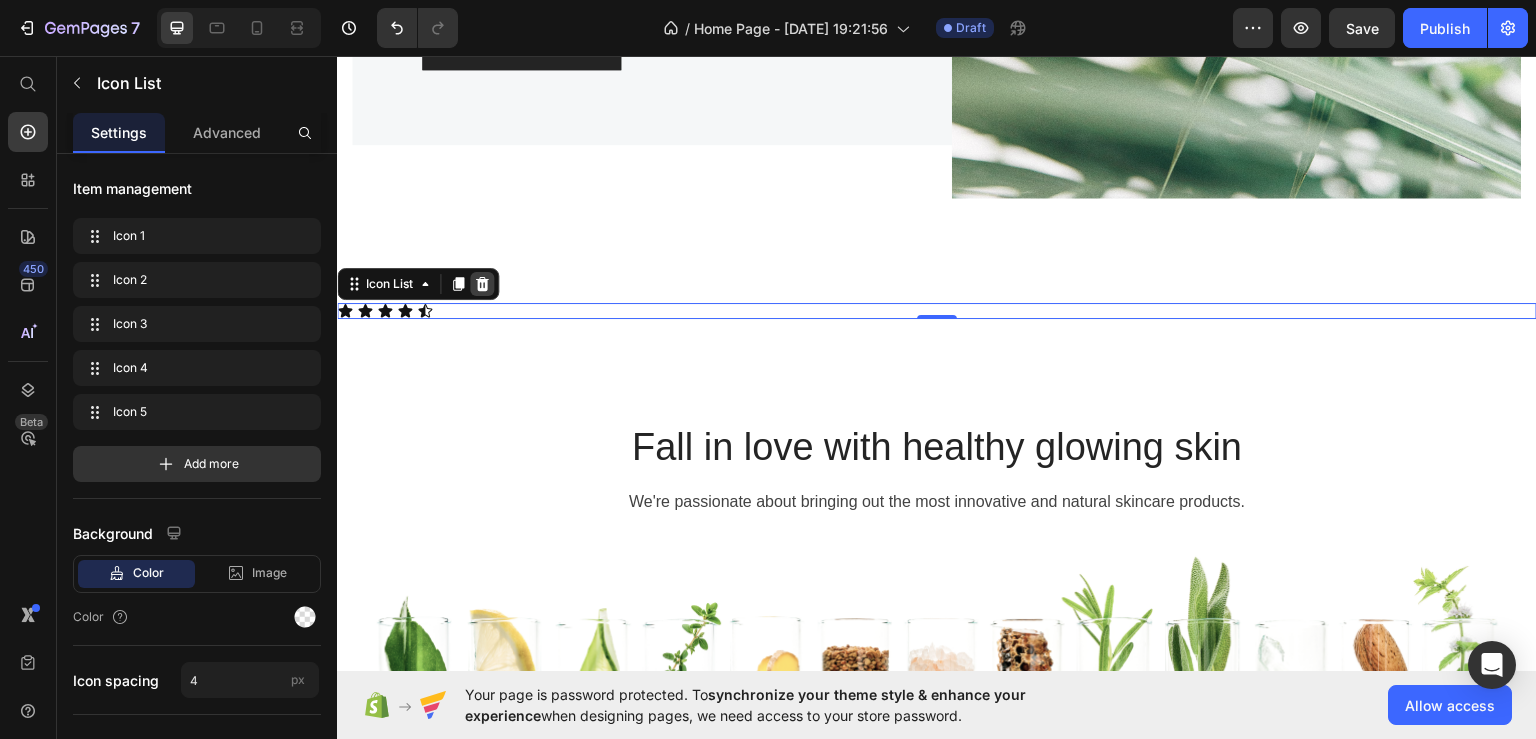 click 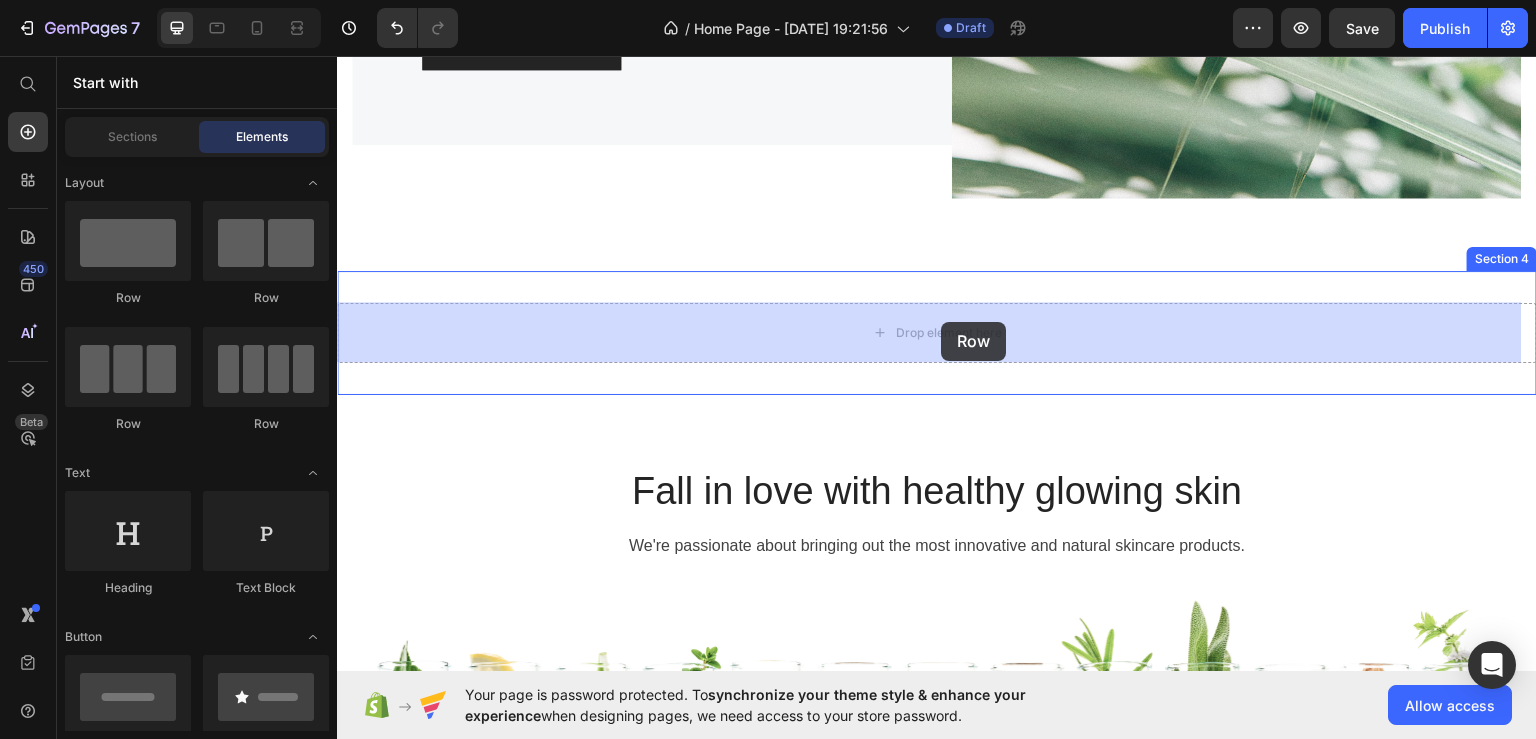 drag, startPoint x: 617, startPoint y: 436, endPoint x: 942, endPoint y: 321, distance: 344.74628 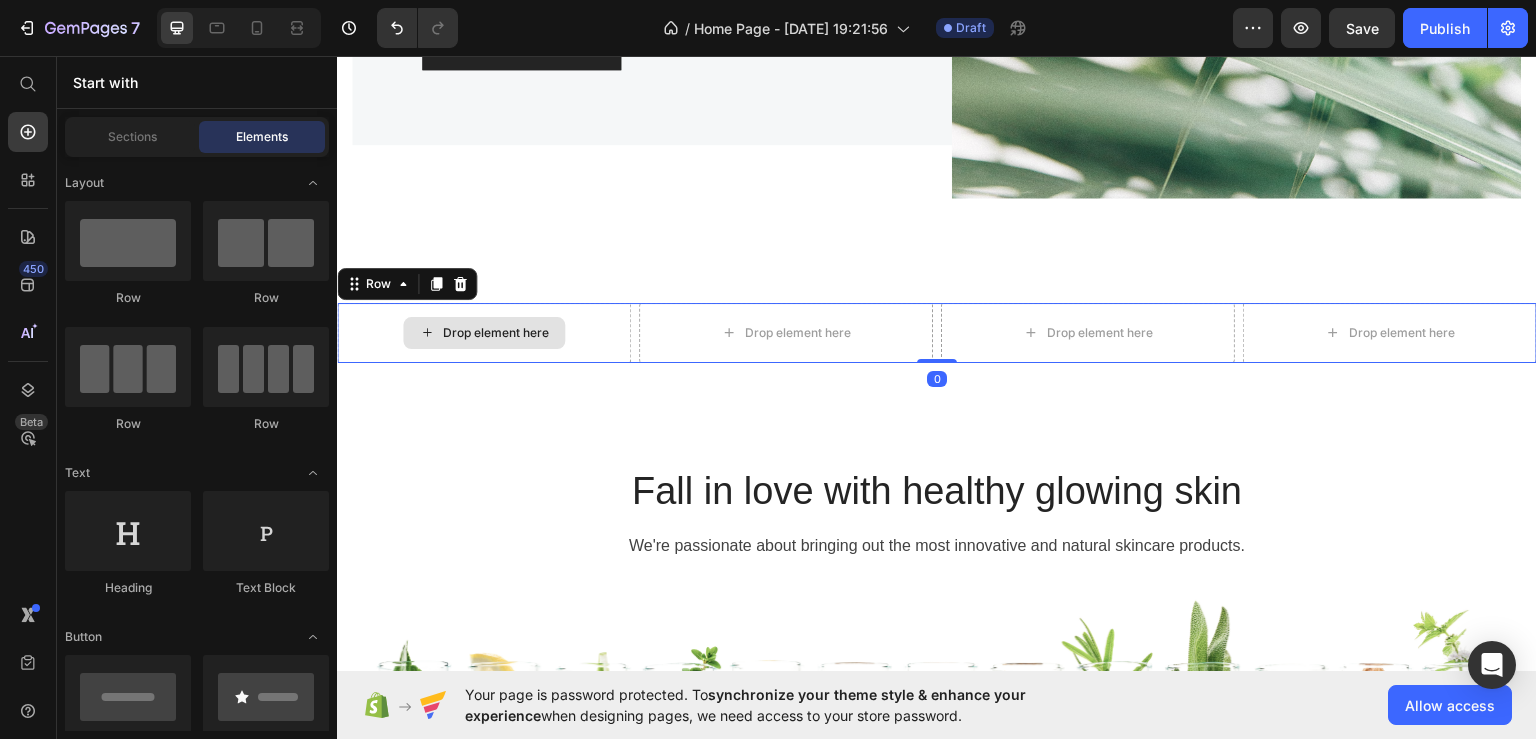 click on "Drop element here" at bounding box center (496, 332) 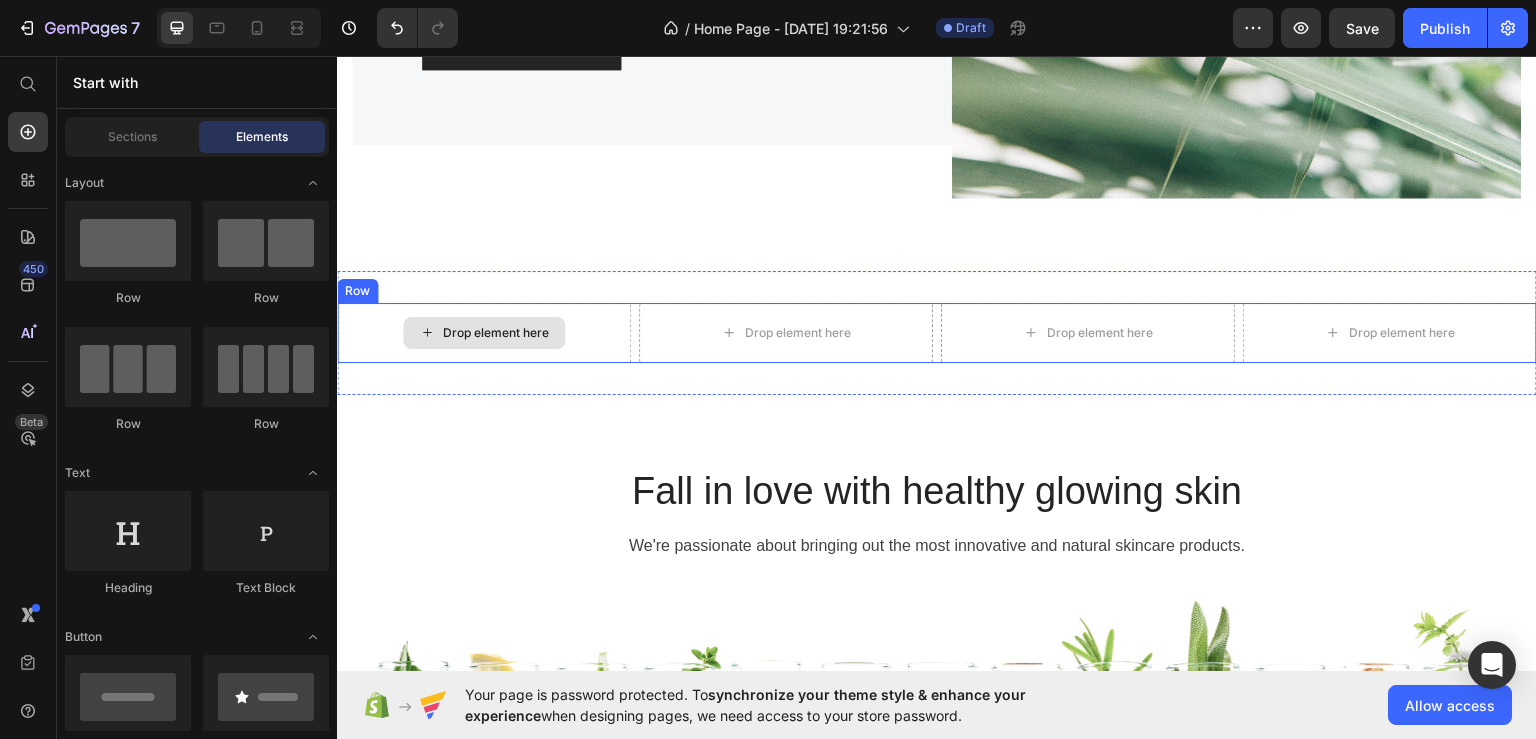 click on "Drop element here" at bounding box center (496, 332) 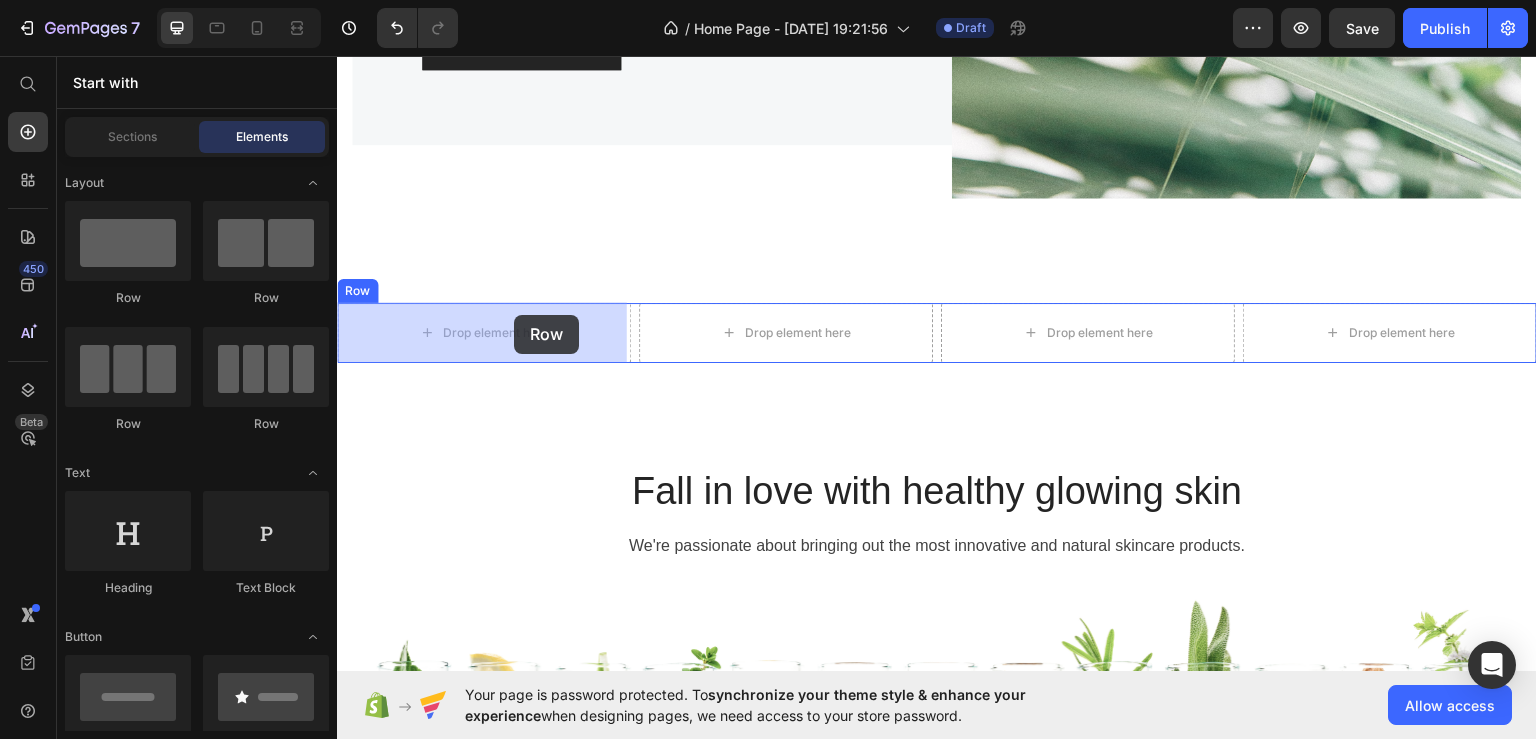 drag, startPoint x: 461, startPoint y: 301, endPoint x: 514, endPoint y: 314, distance: 54.571056 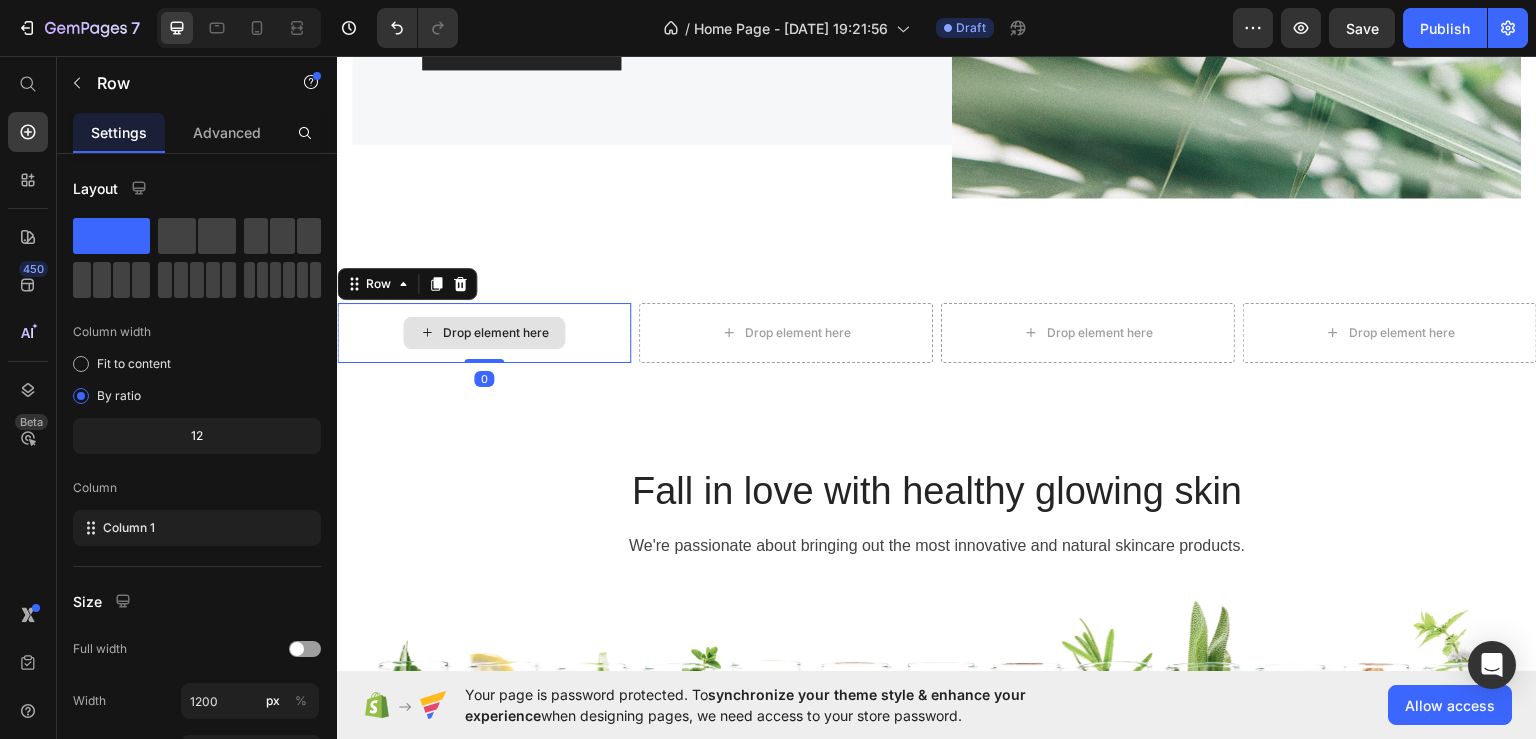 click on "Drop element here" at bounding box center (496, 332) 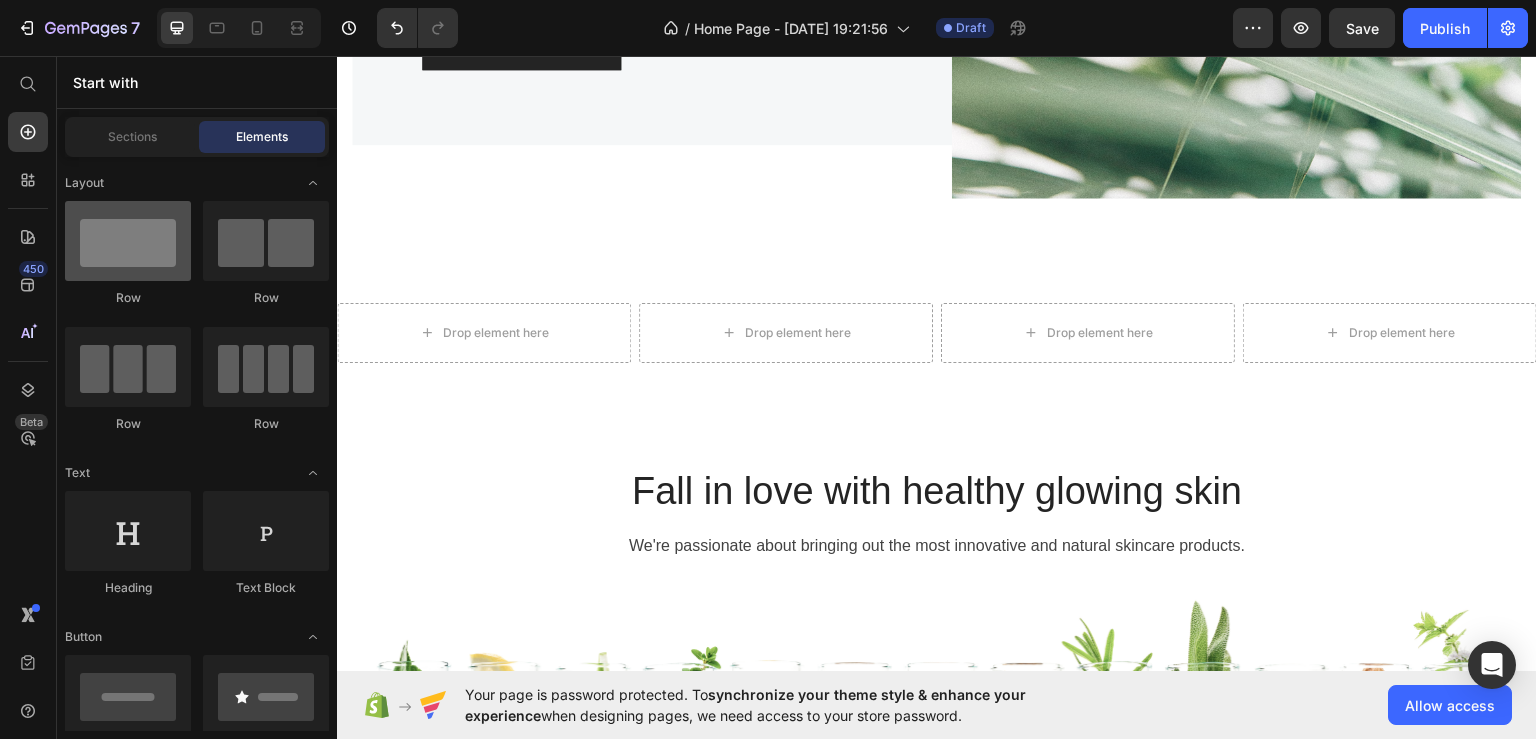 click at bounding box center (128, 241) 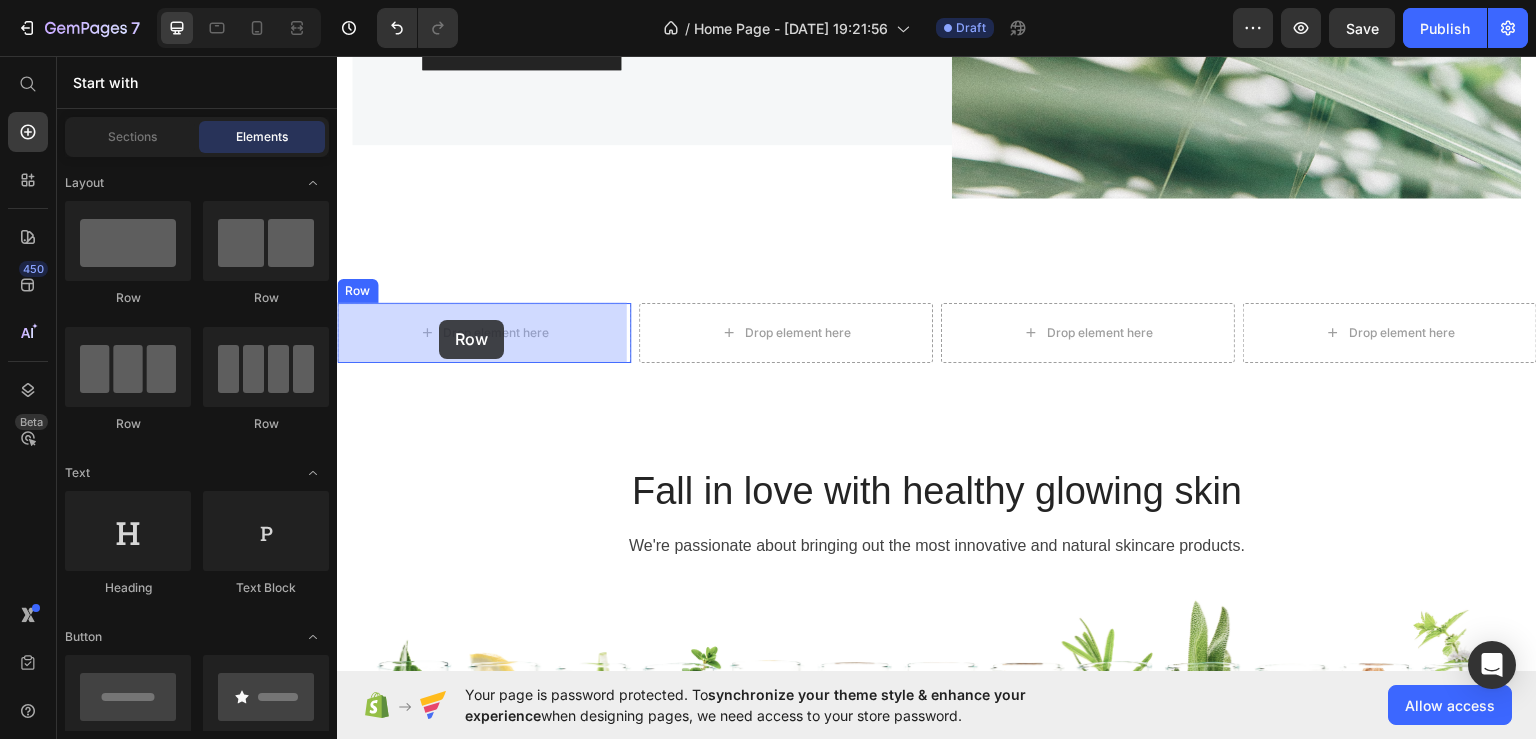 drag, startPoint x: 466, startPoint y: 308, endPoint x: 439, endPoint y: 319, distance: 29.15476 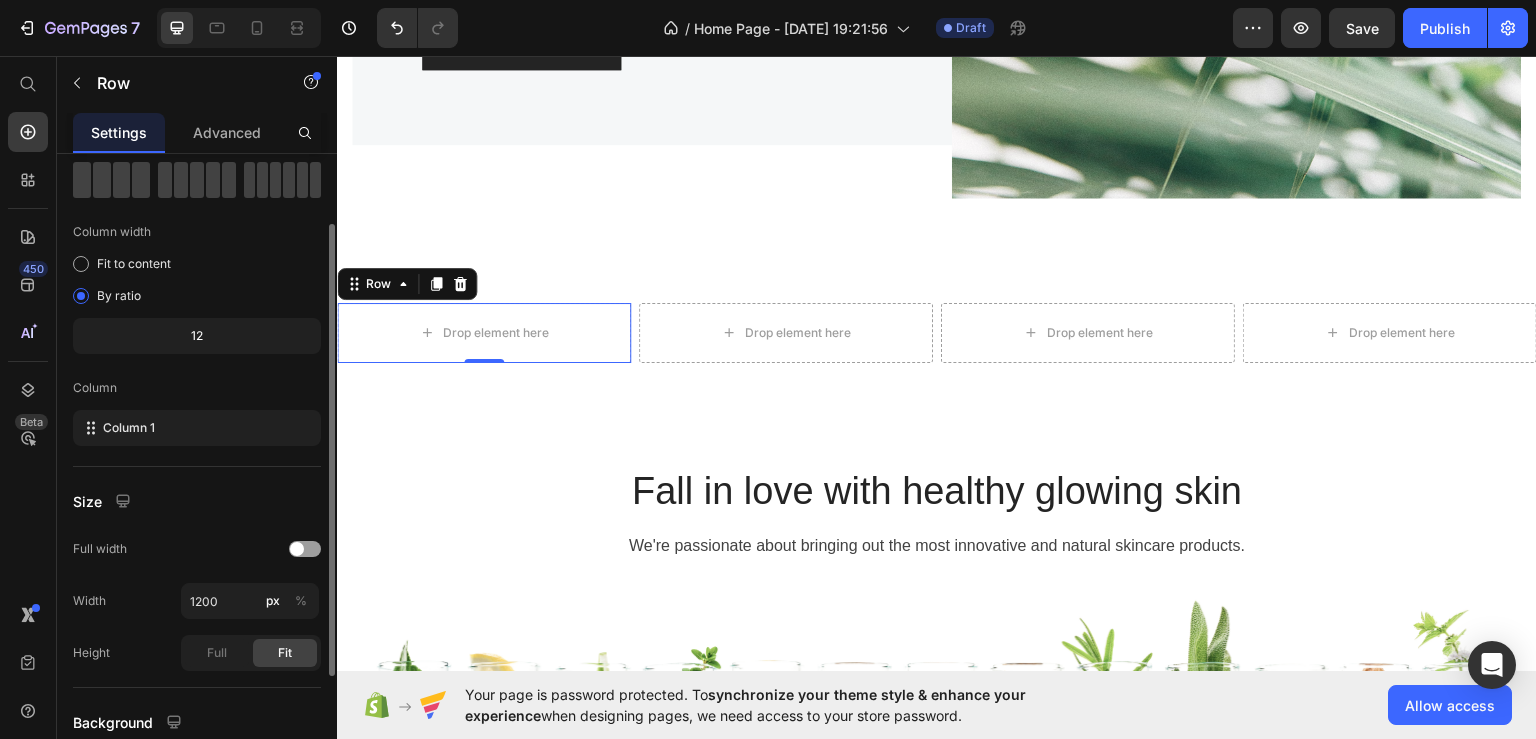 scroll, scrollTop: 268, scrollLeft: 0, axis: vertical 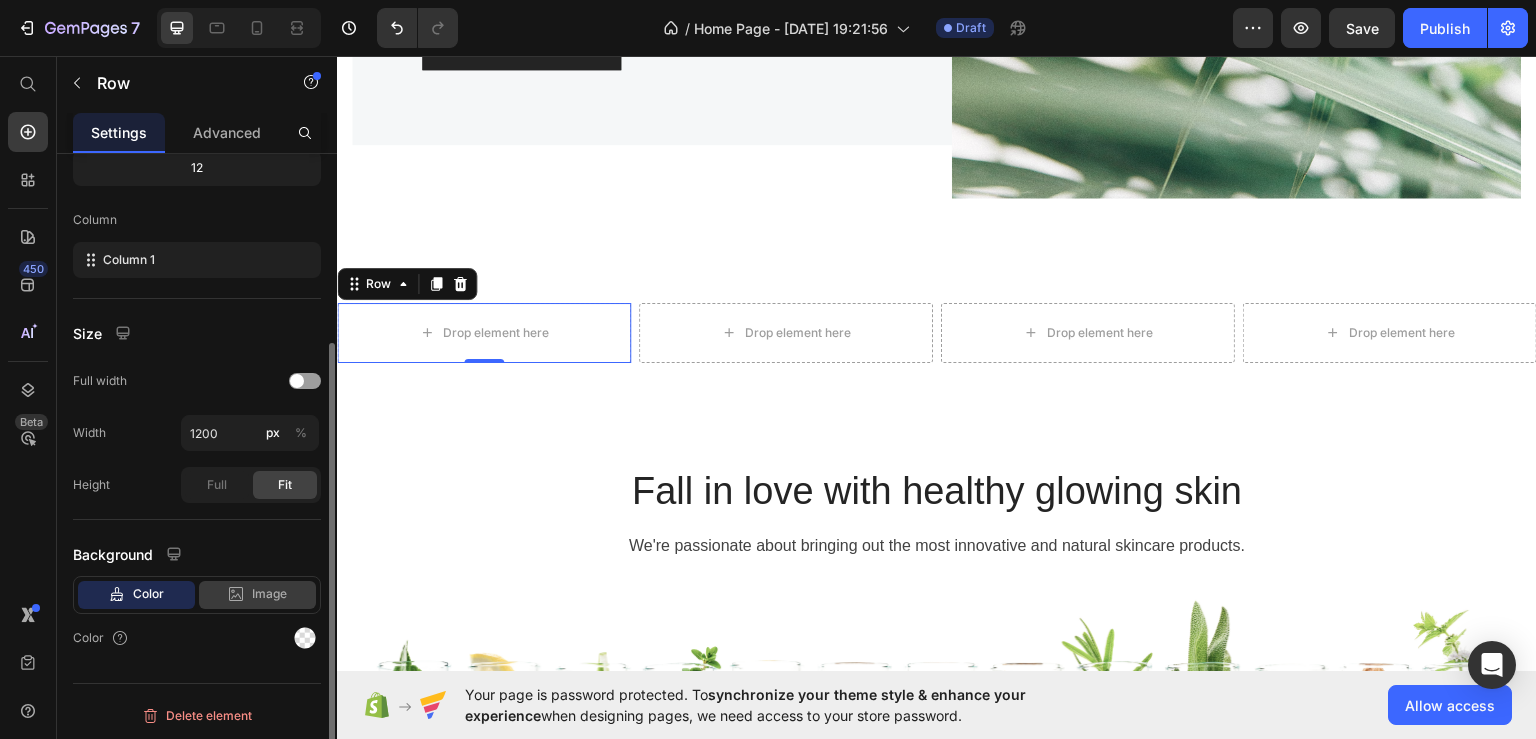click on "Image" at bounding box center [269, 594] 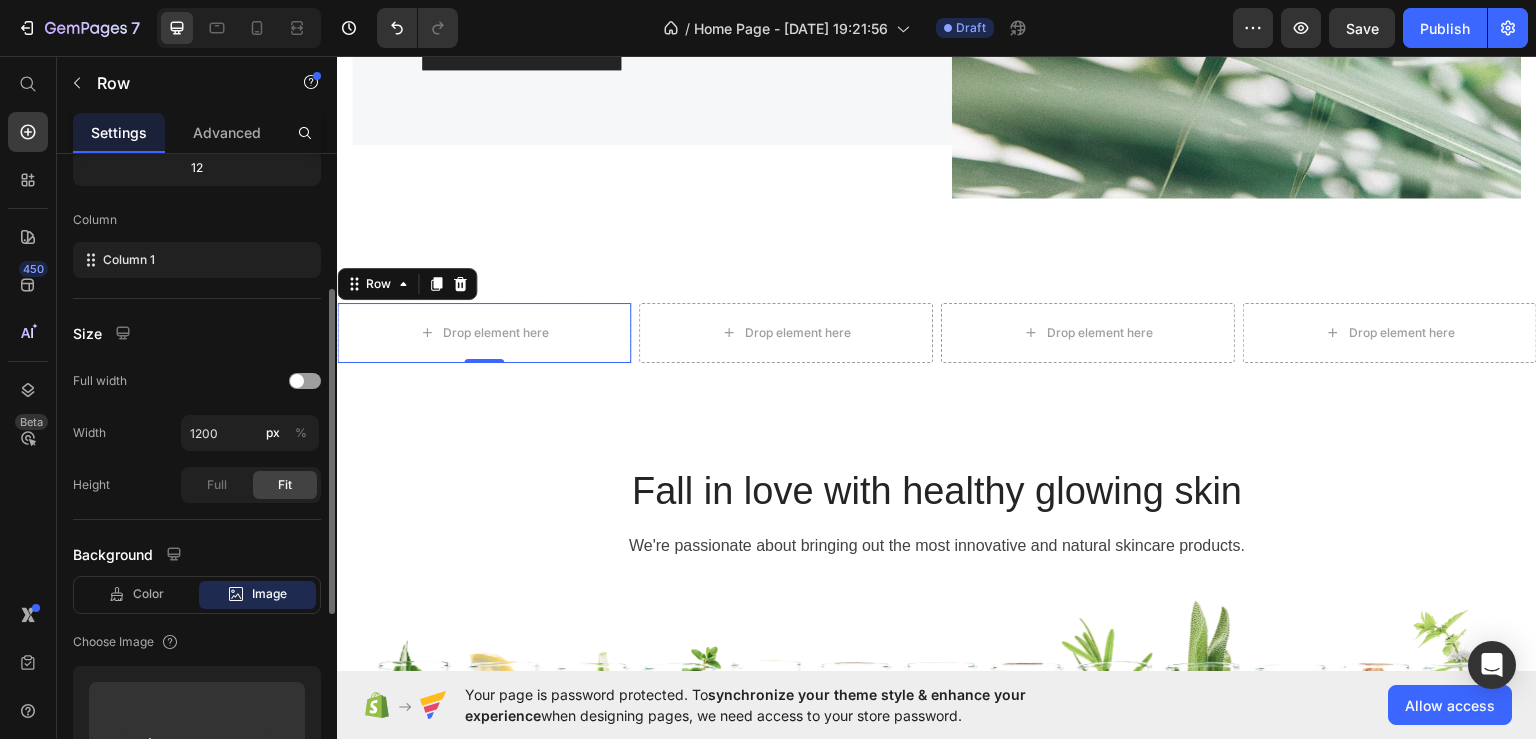 click on "Image" at bounding box center [269, 594] 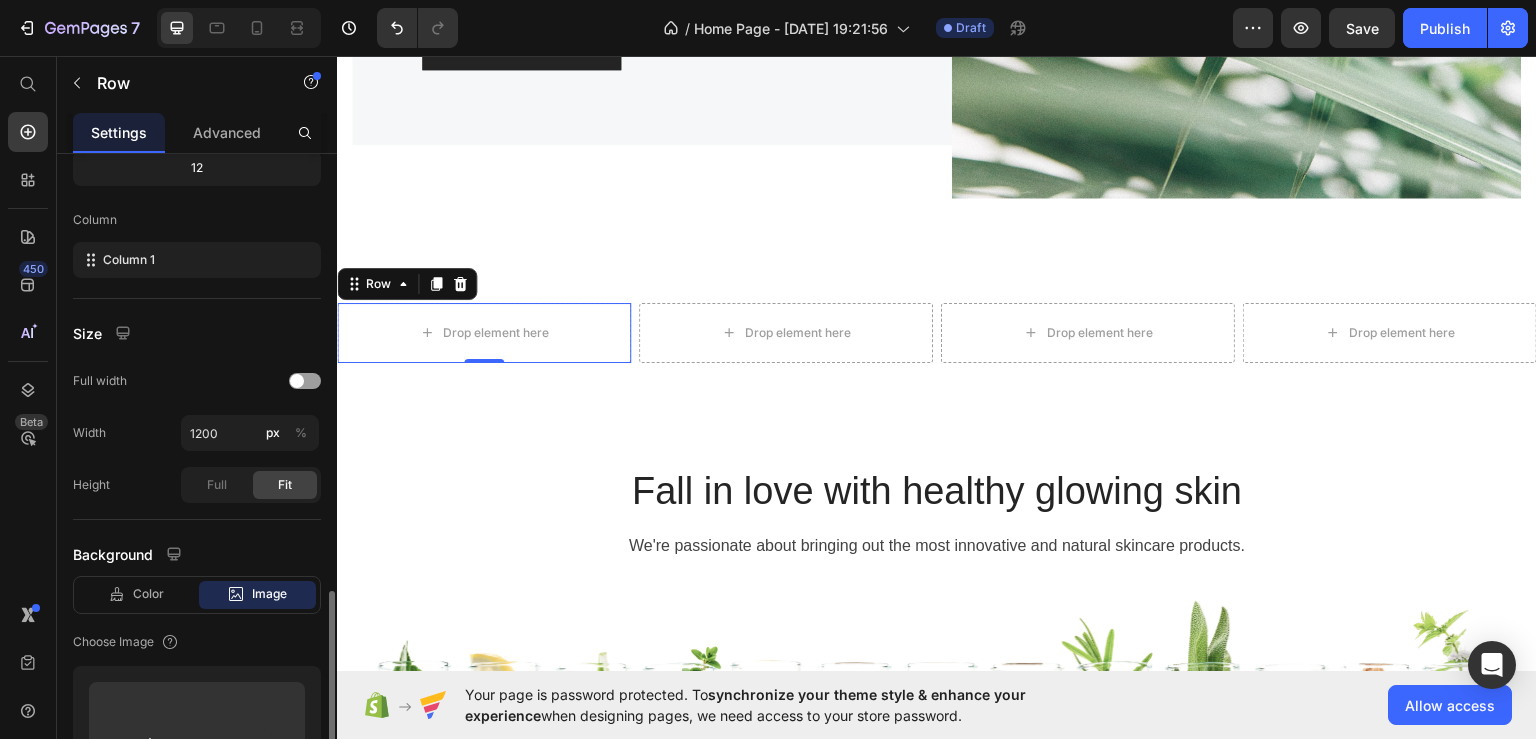 scroll, scrollTop: 468, scrollLeft: 0, axis: vertical 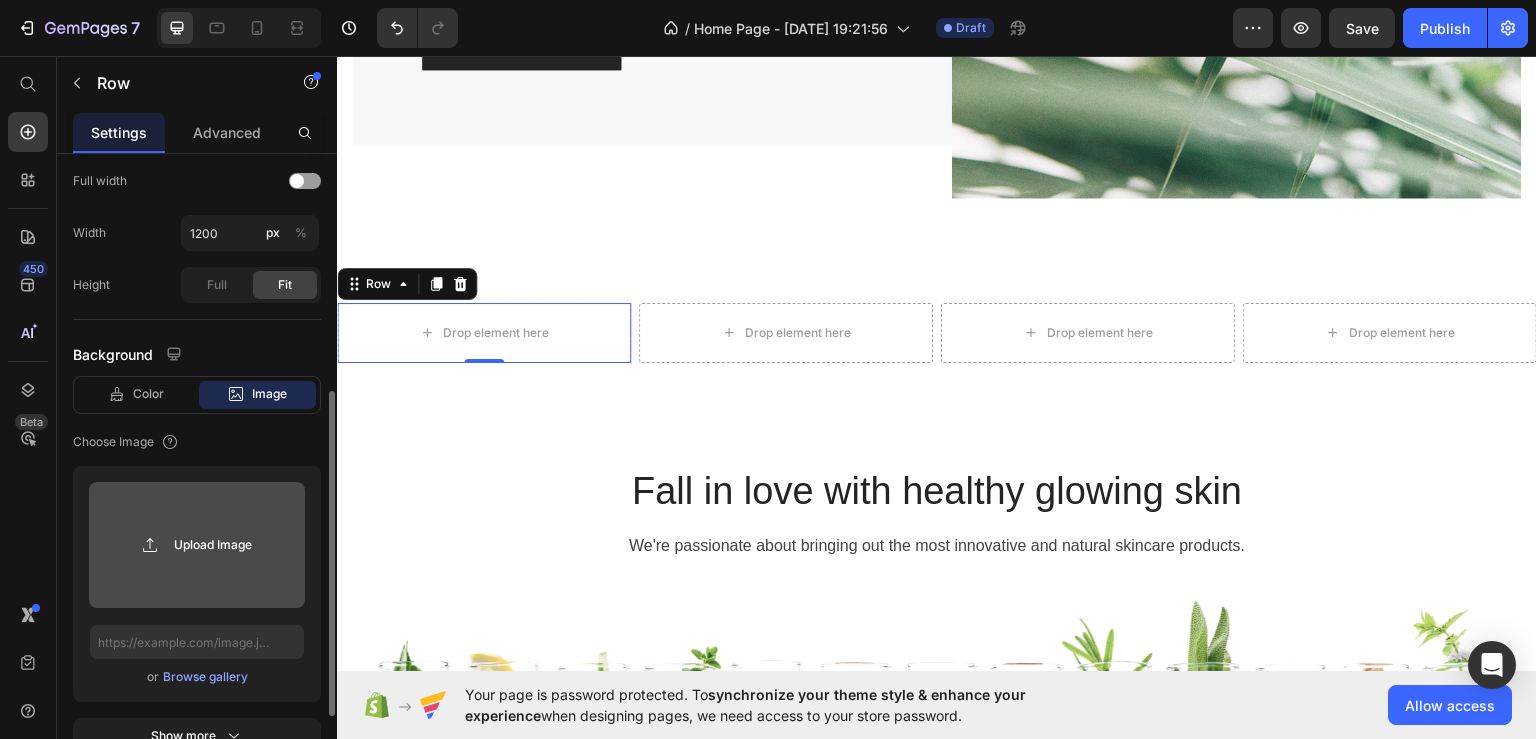 click 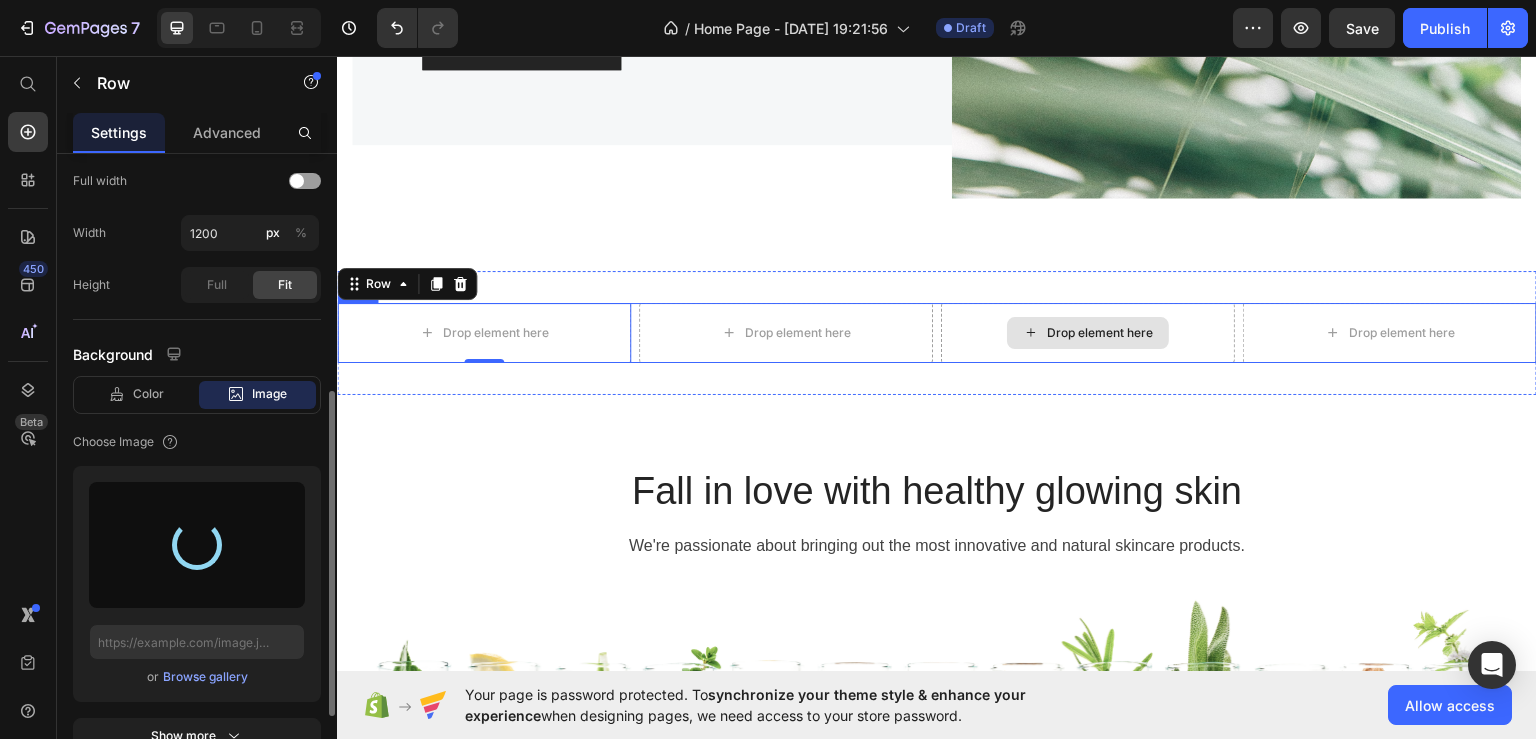 type on "[URL][DOMAIN_NAME]" 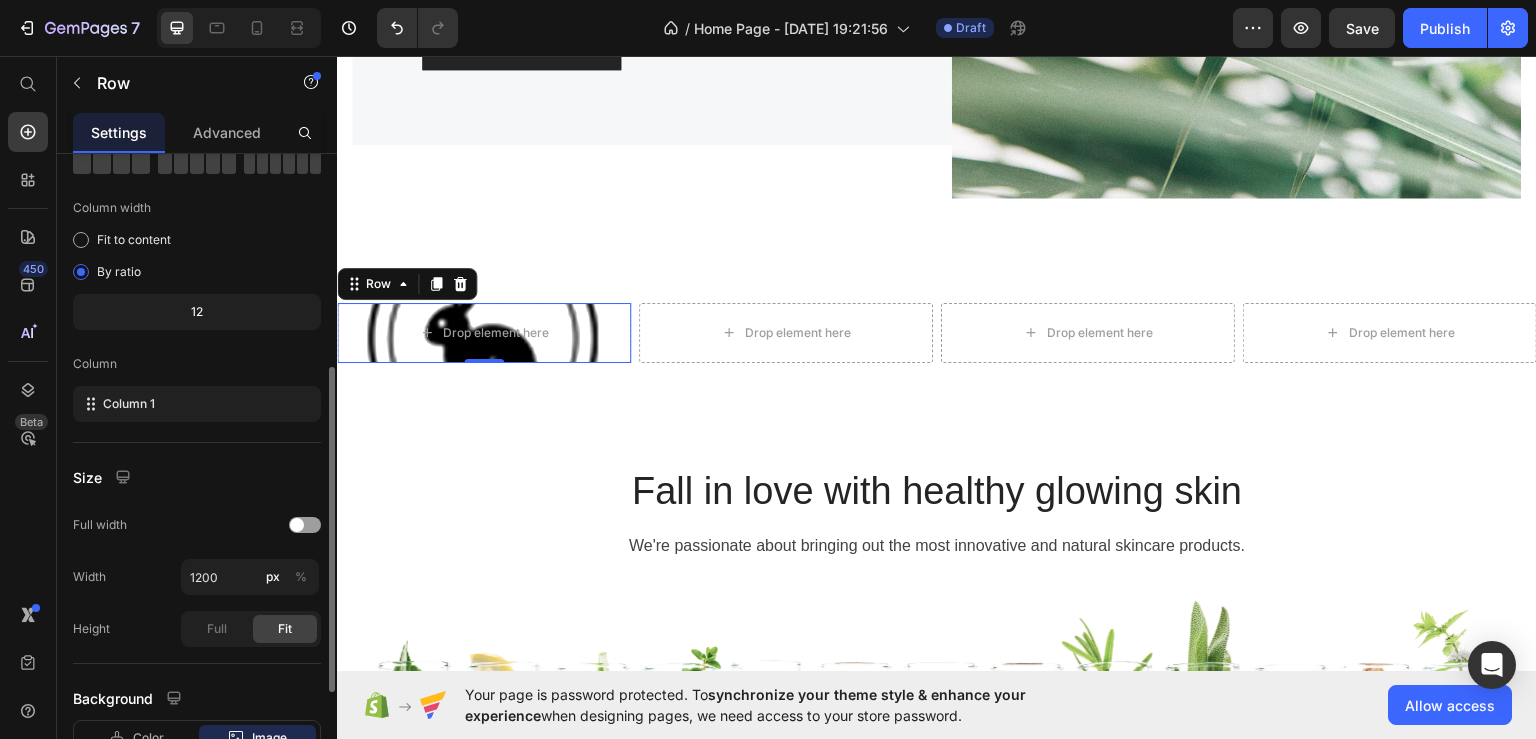 scroll, scrollTop: 224, scrollLeft: 0, axis: vertical 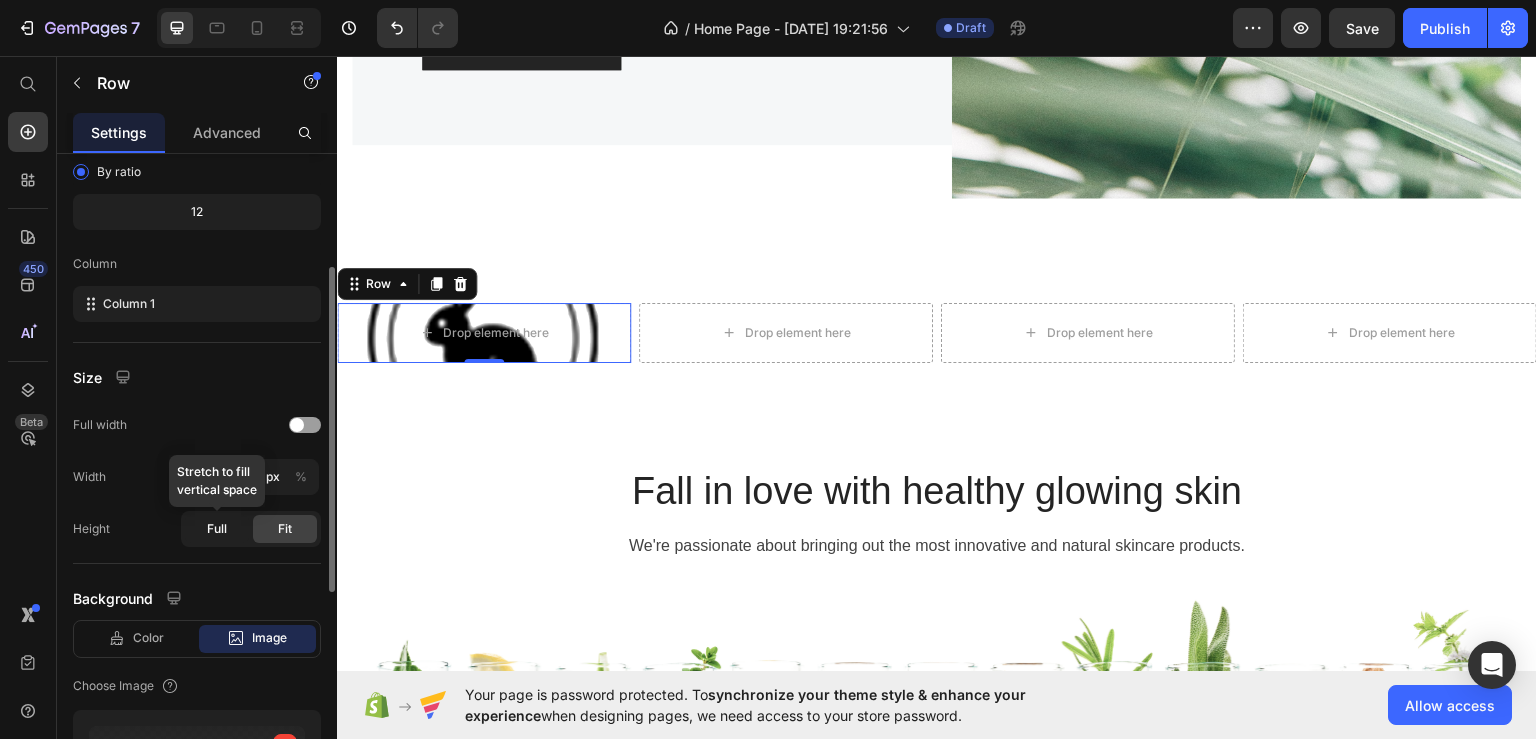 click on "Full" 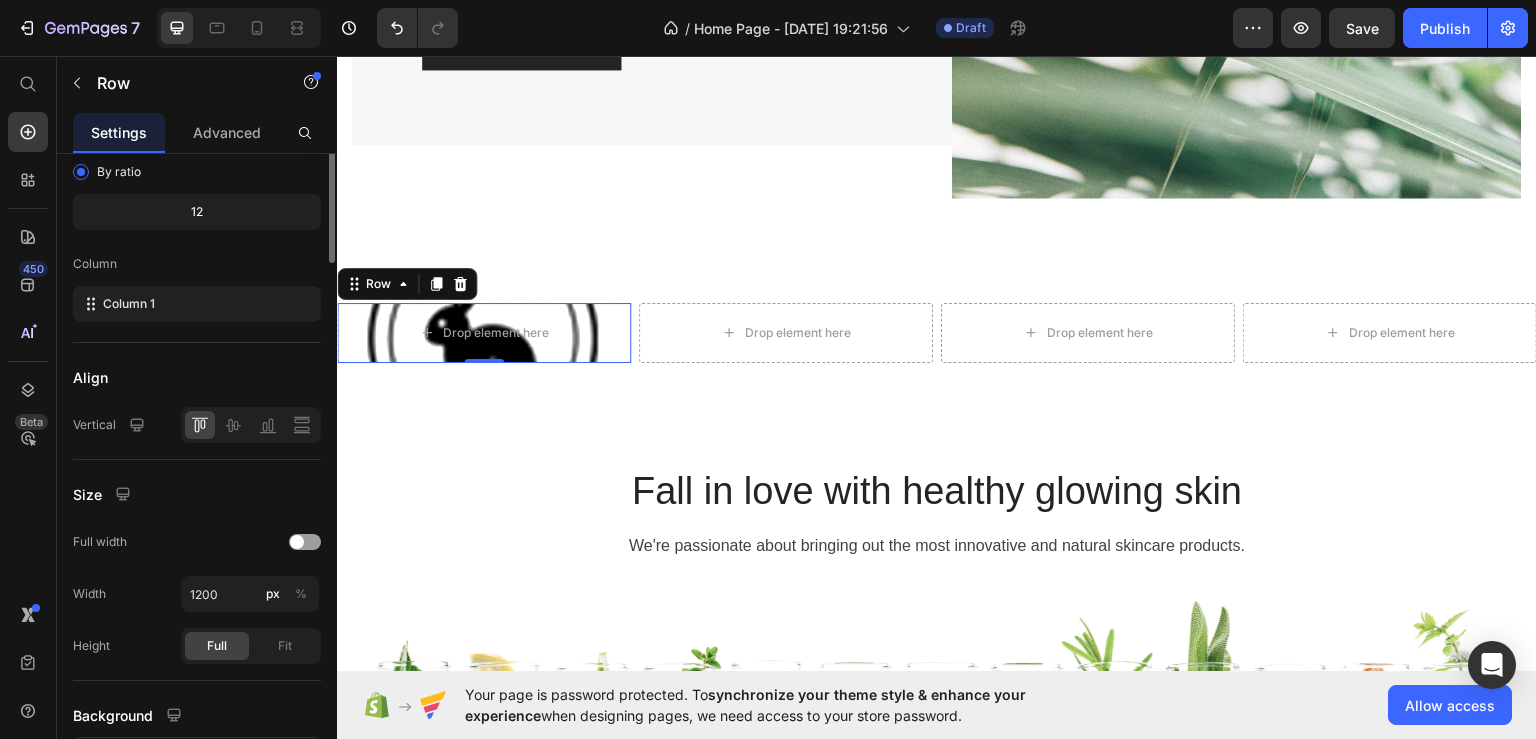 scroll, scrollTop: 0, scrollLeft: 0, axis: both 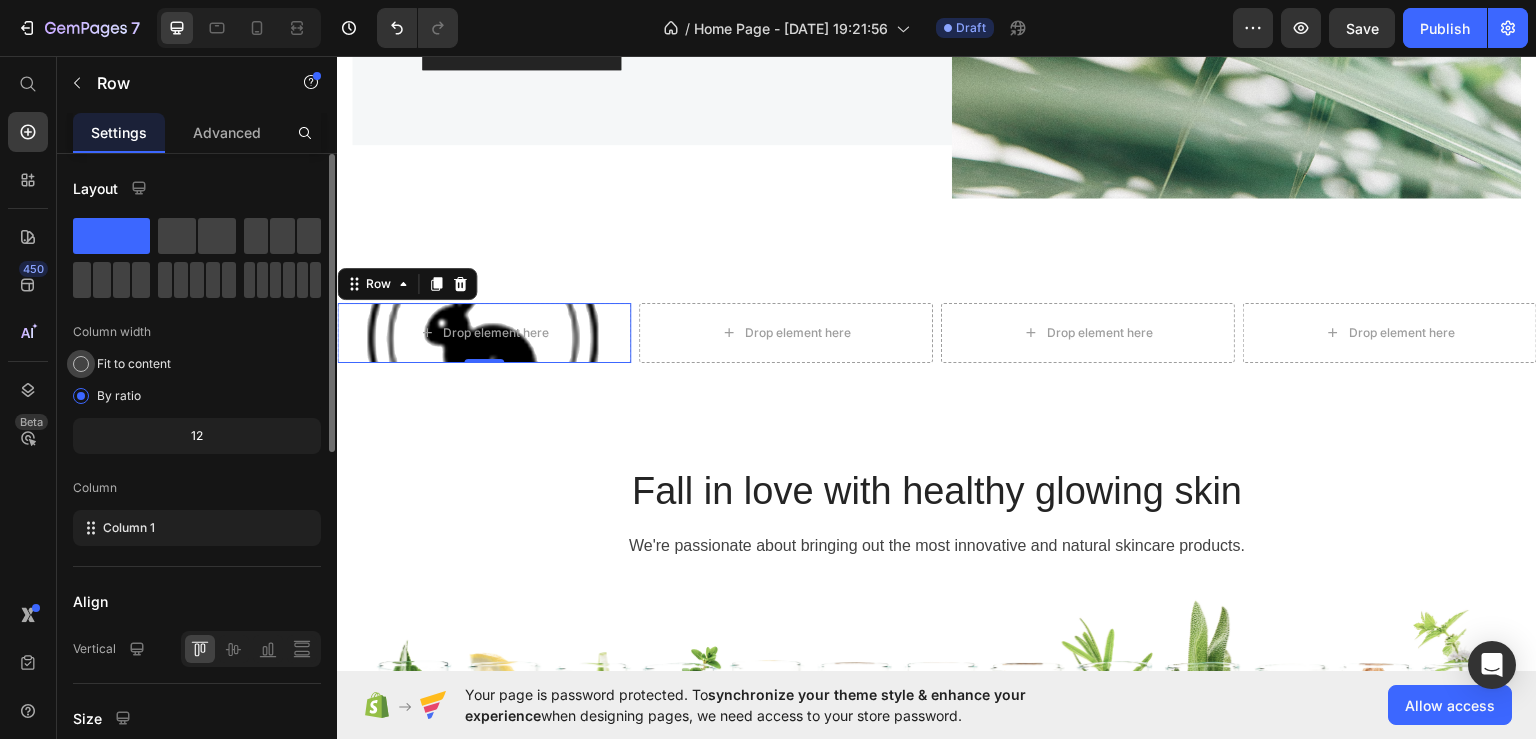 click on "Fit to content" at bounding box center (134, 364) 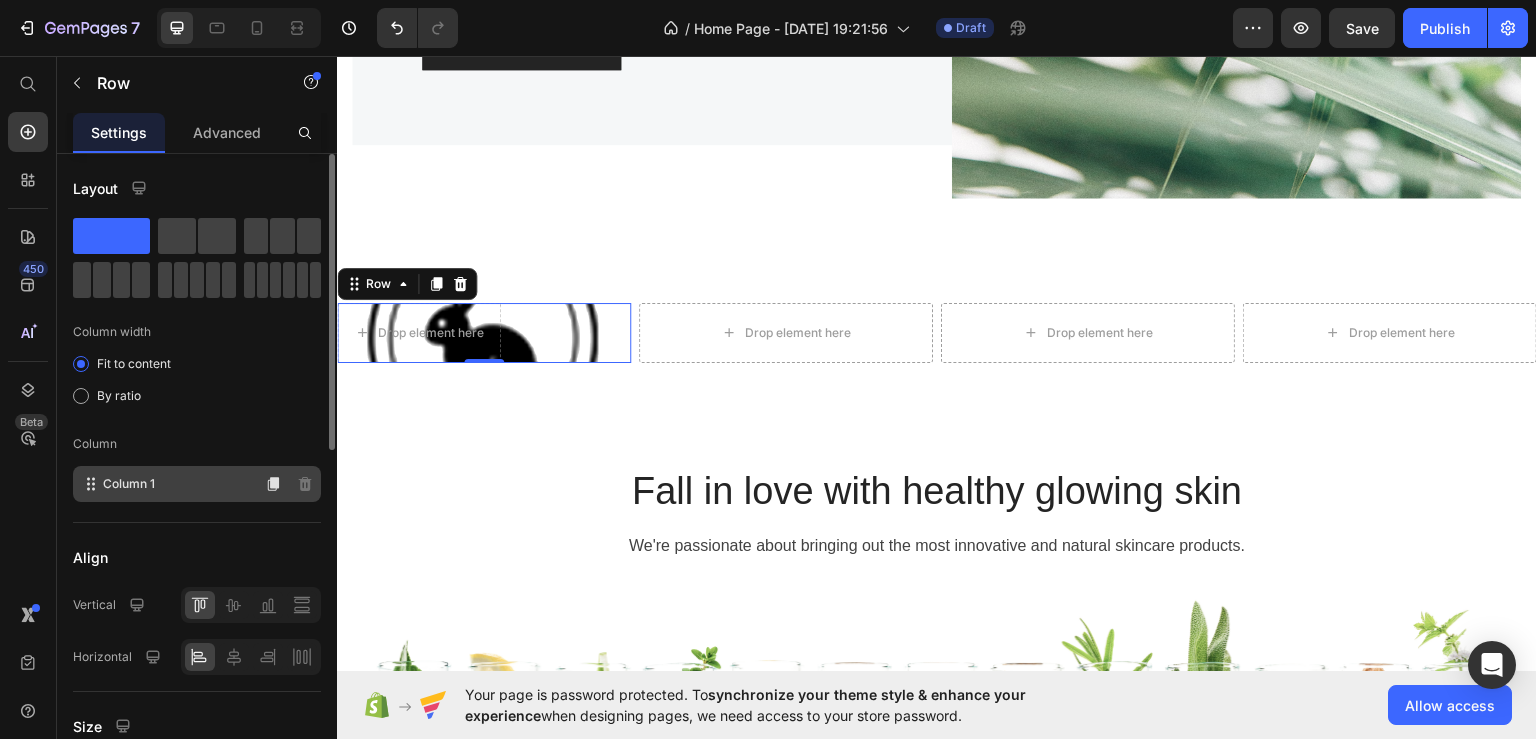 scroll, scrollTop: 200, scrollLeft: 0, axis: vertical 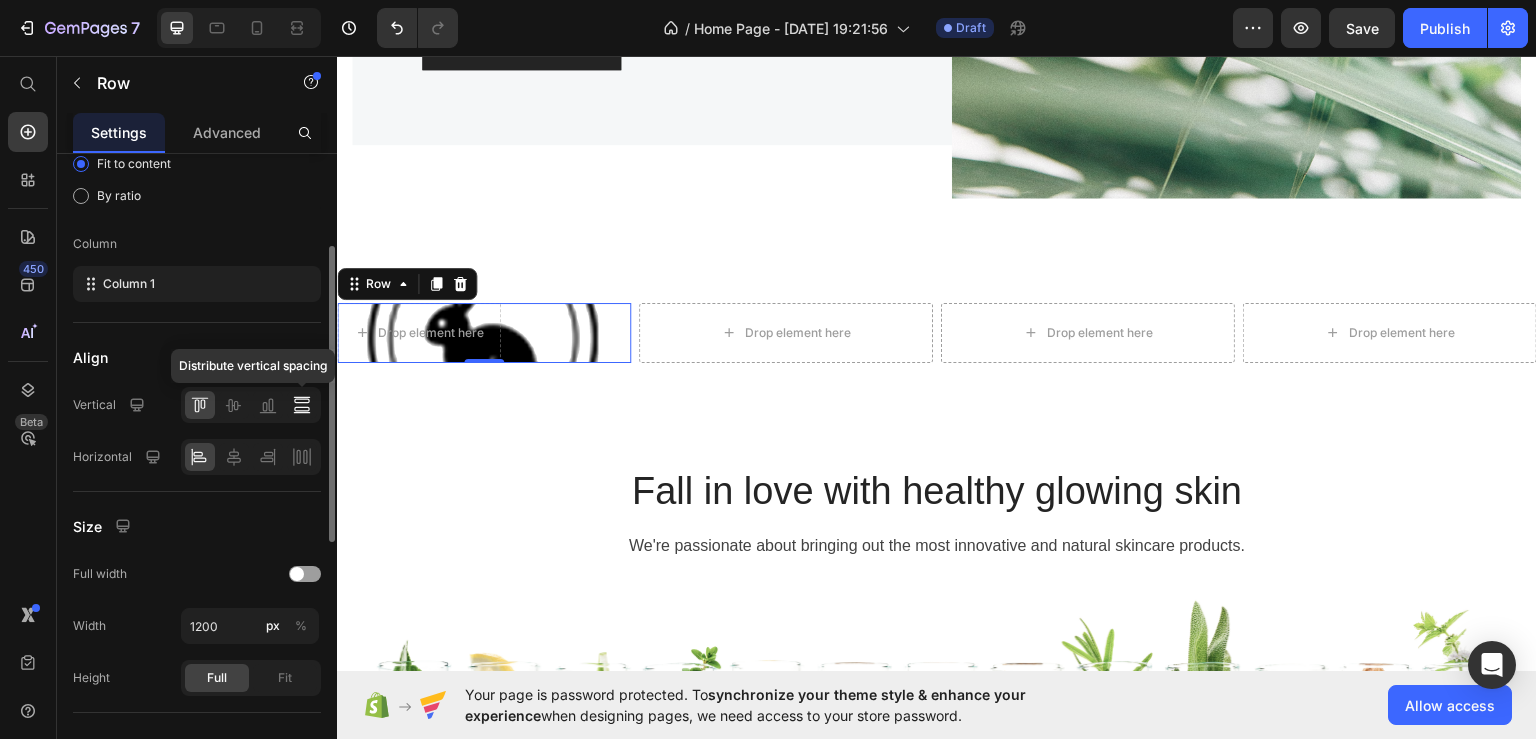 click 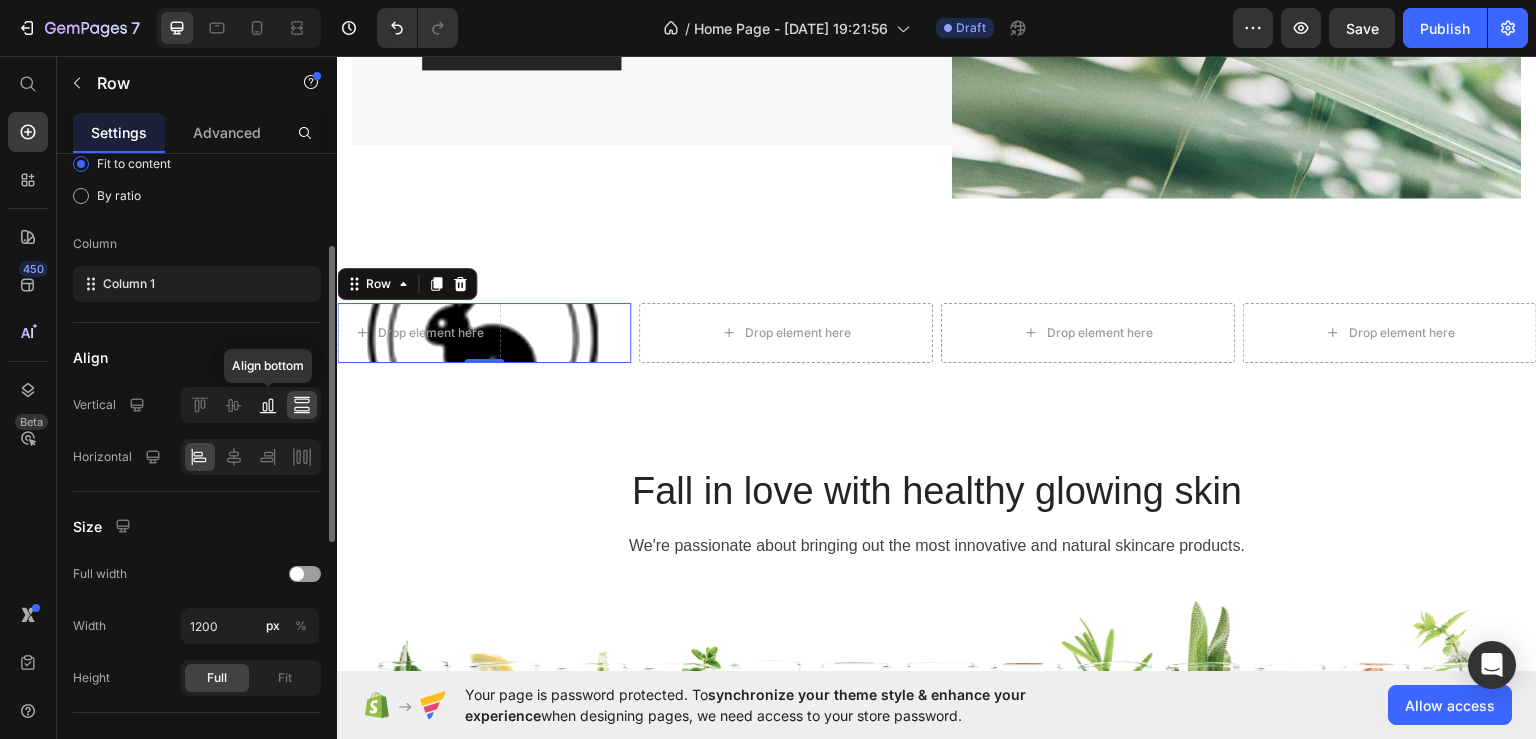 click 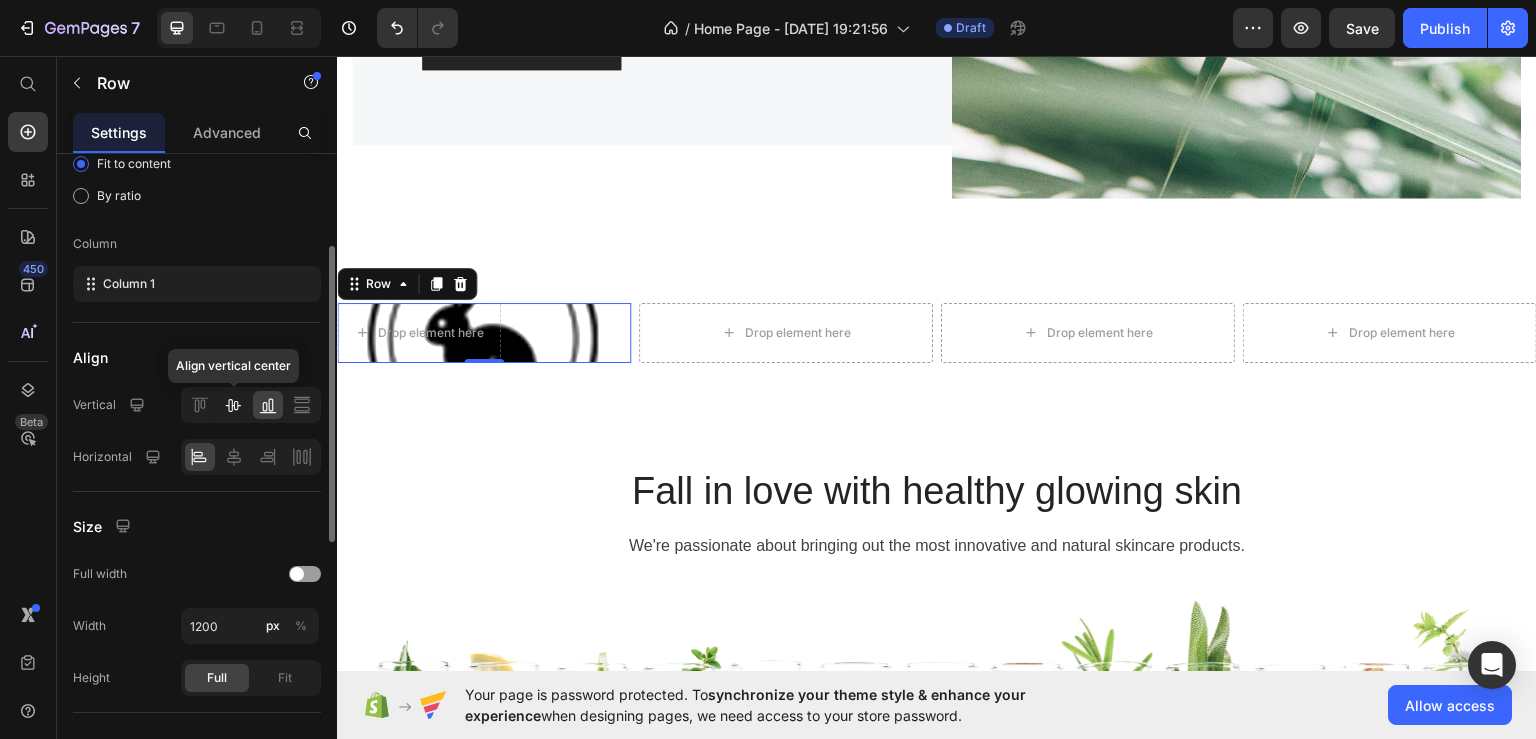 click 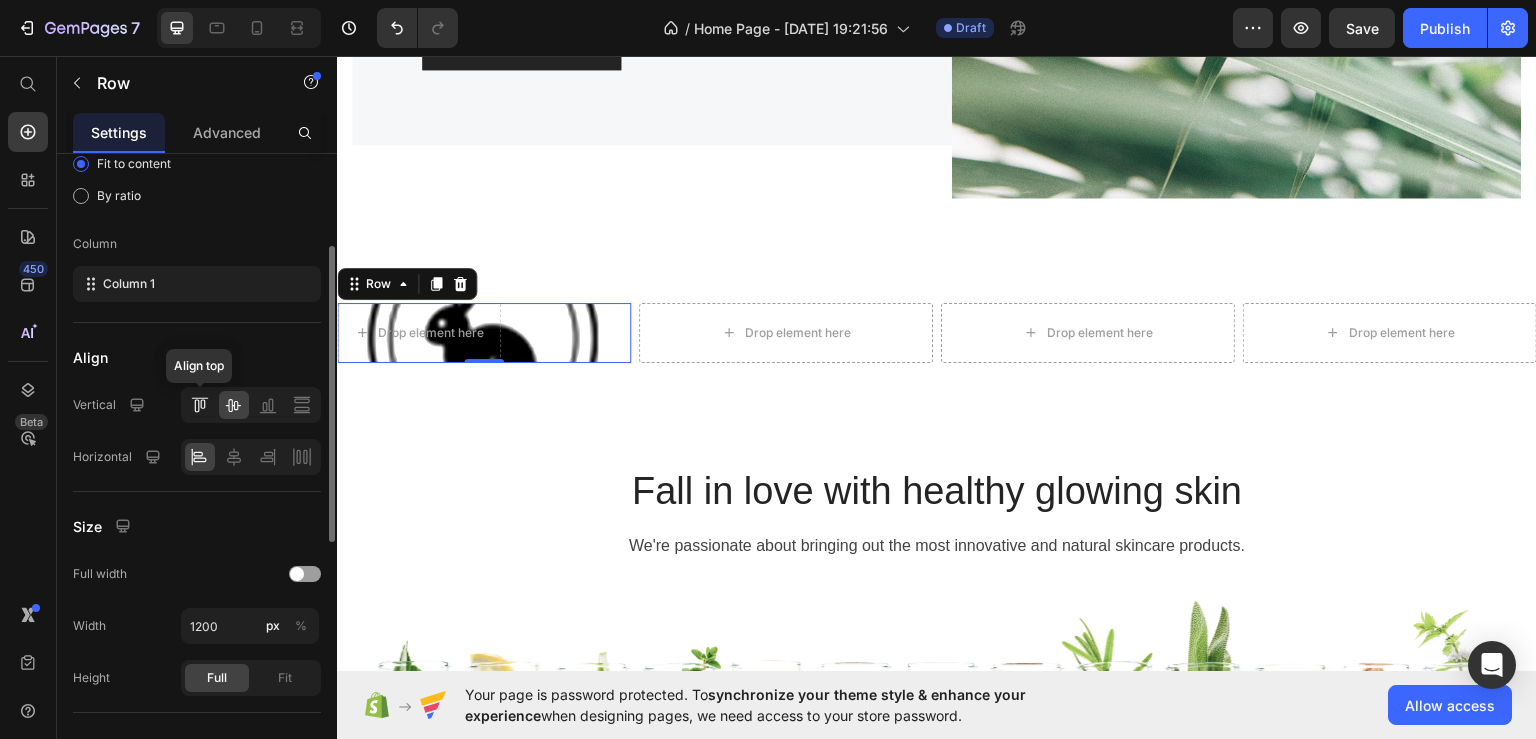 click 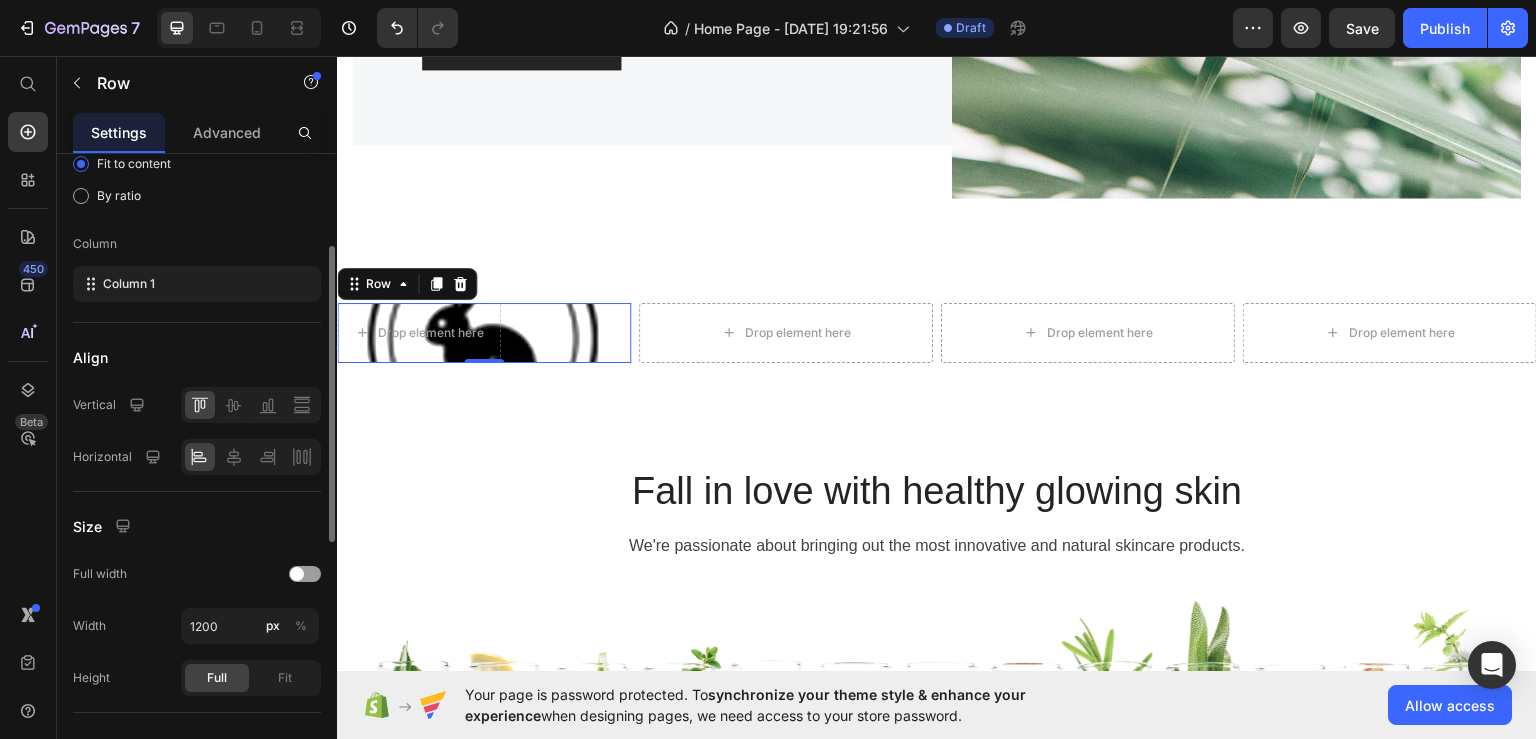 scroll, scrollTop: 300, scrollLeft: 0, axis: vertical 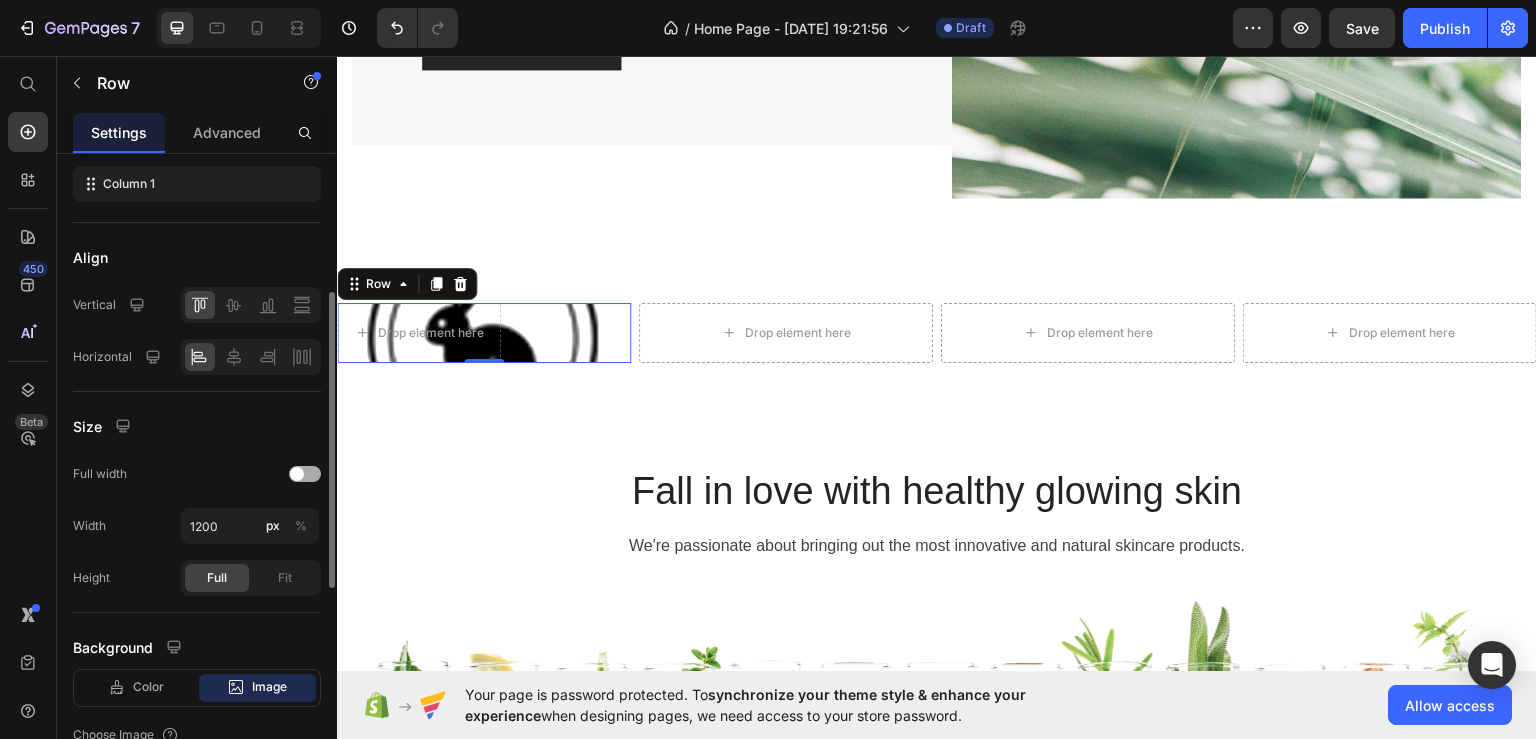 click at bounding box center [305, 474] 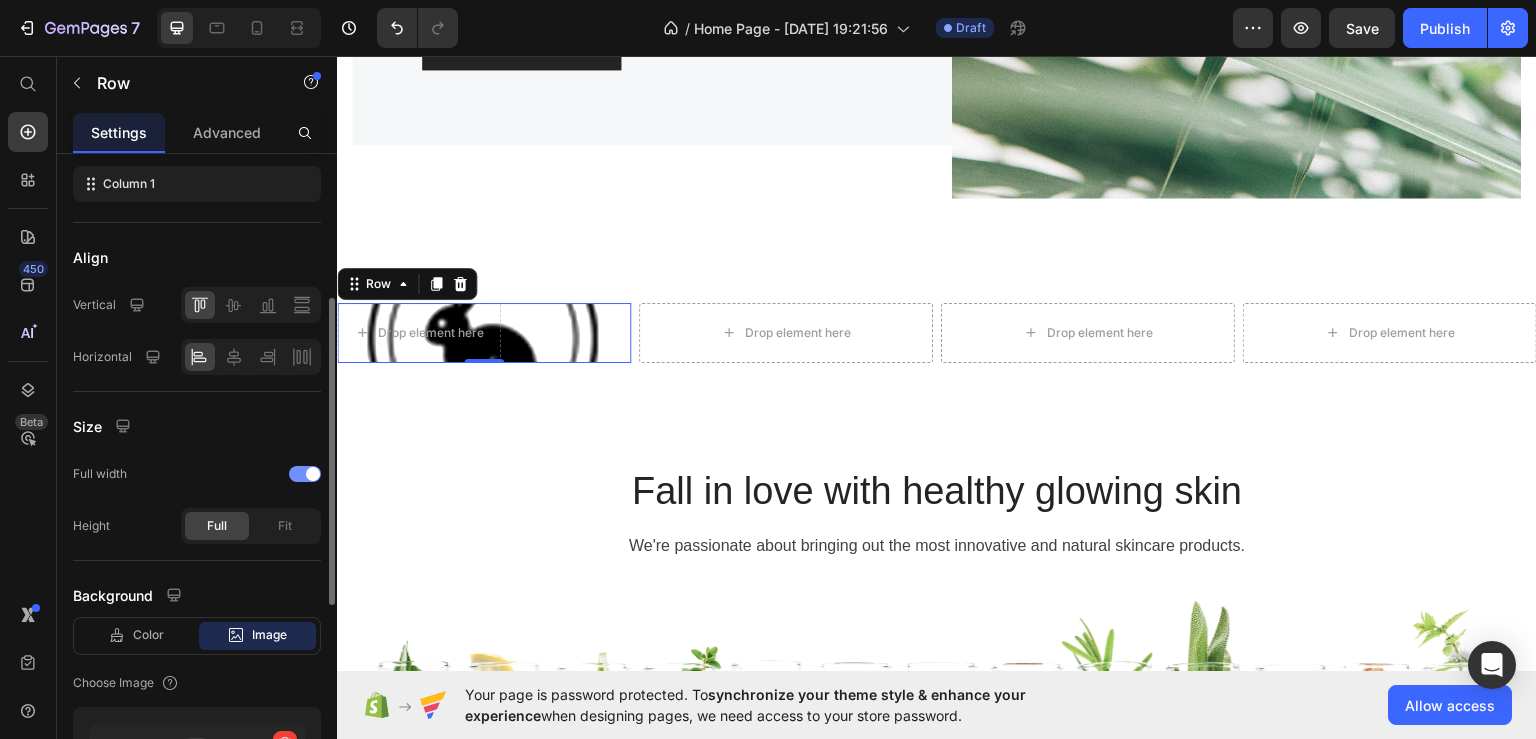 click at bounding box center (305, 474) 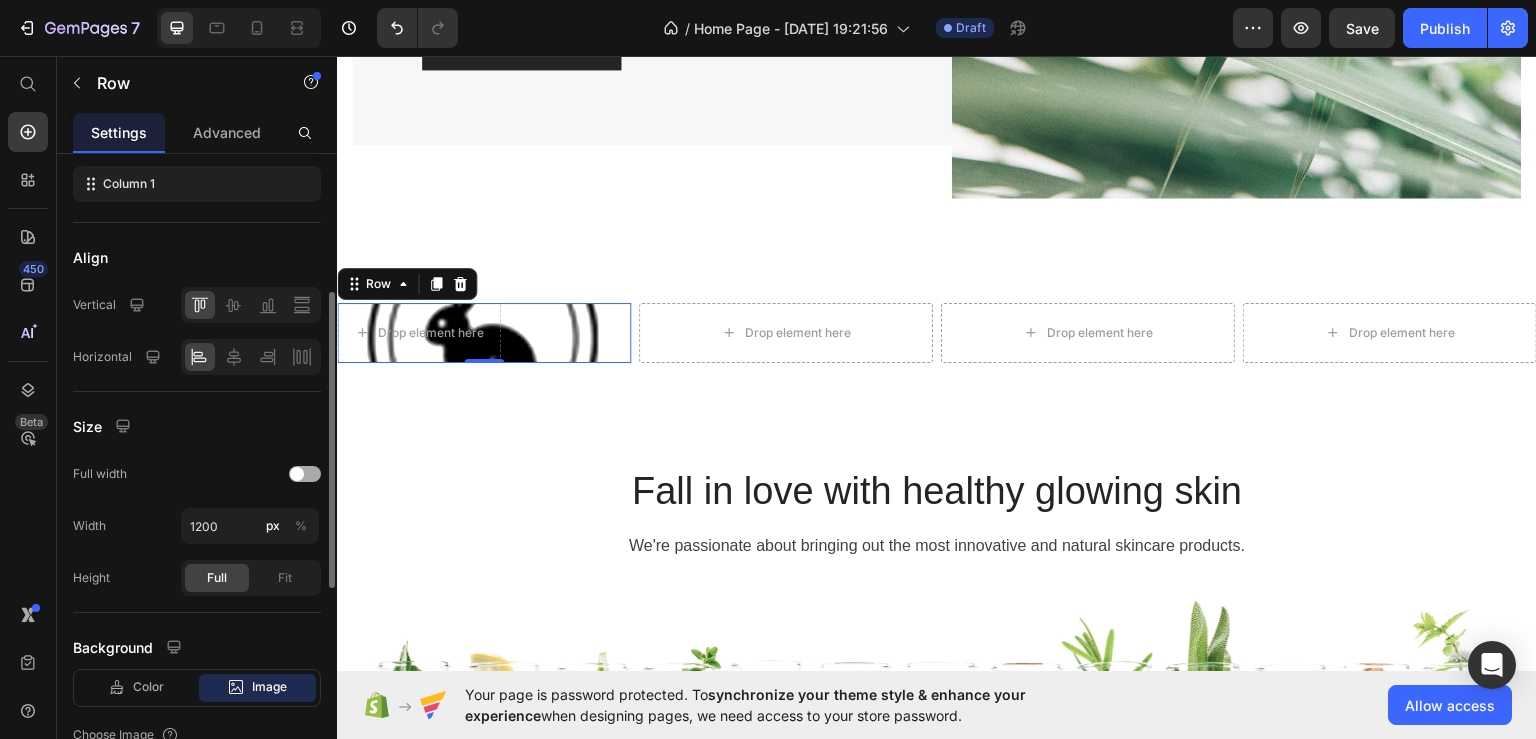 click at bounding box center [305, 474] 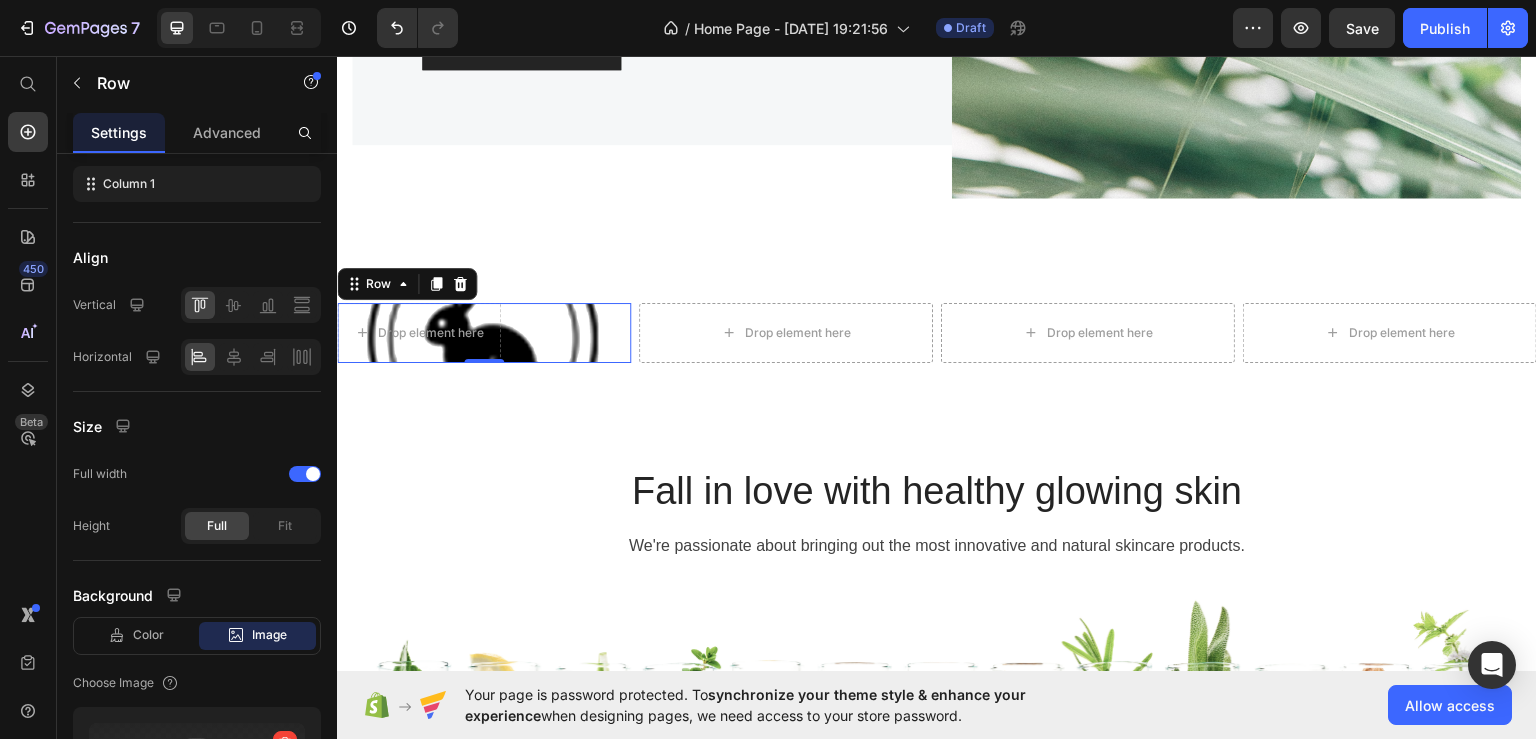 click on "Drop element here Row   0" at bounding box center [484, 332] 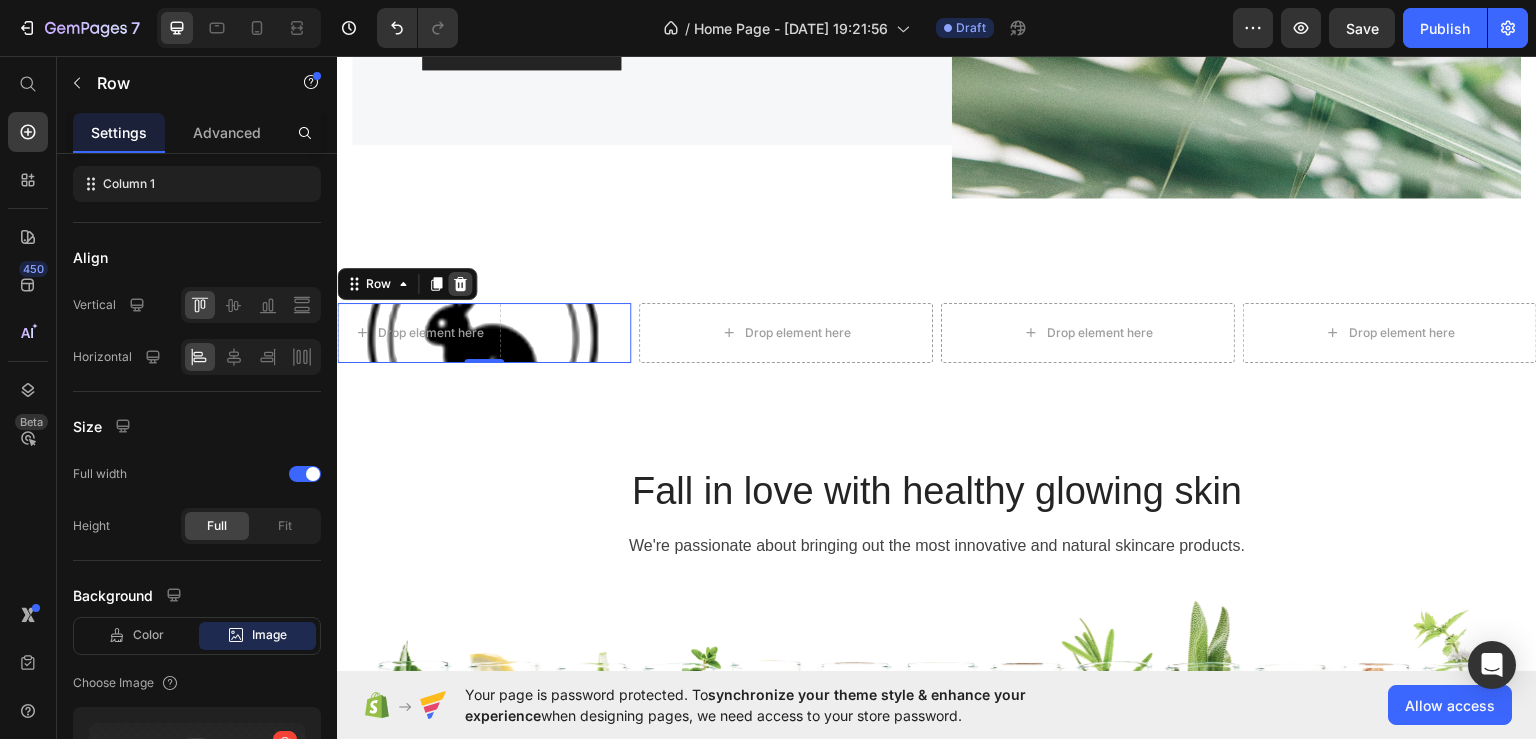 click 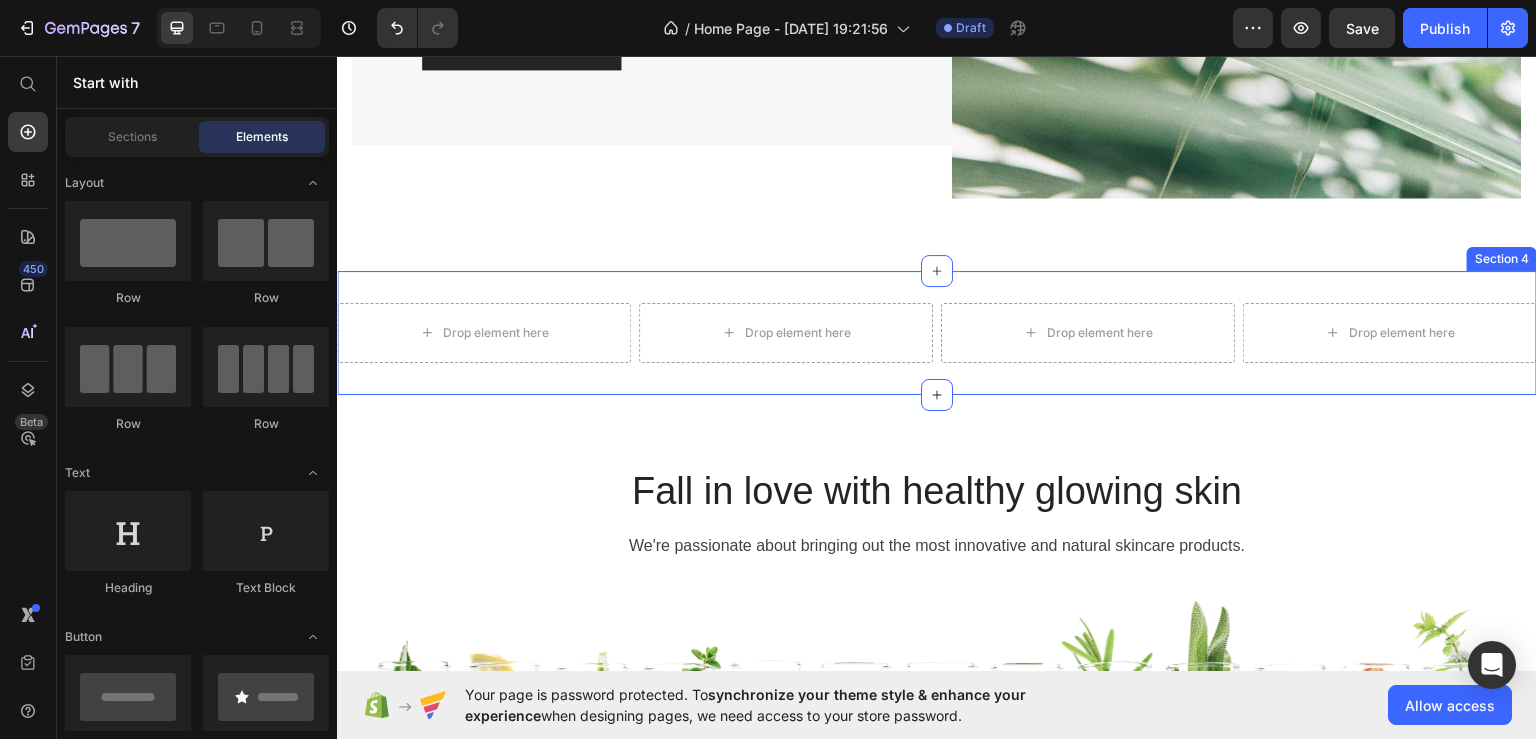 click on "Drop element here Row
Drop element here
Drop element here
Drop element here Row Section 4" at bounding box center (937, 332) 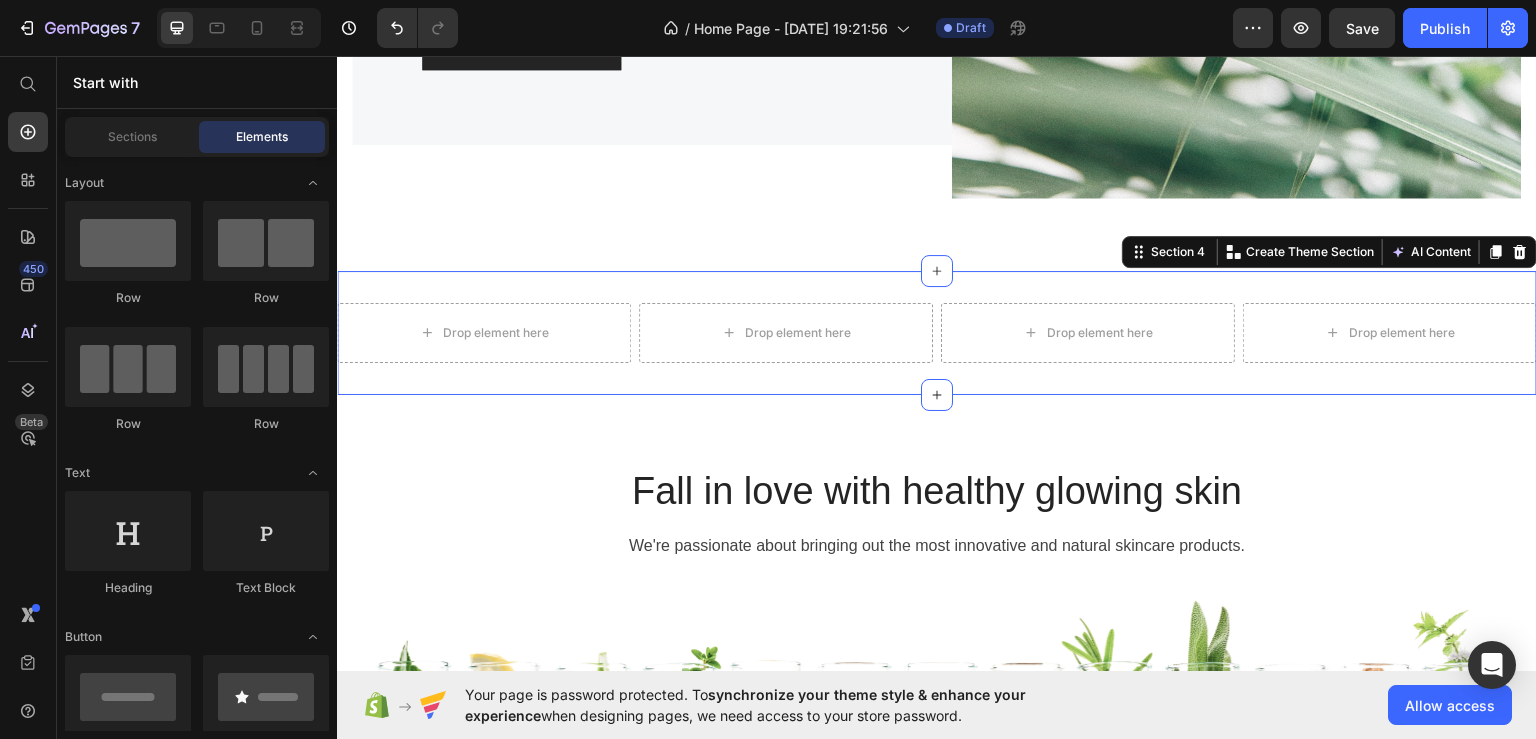 scroll, scrollTop: 0, scrollLeft: 0, axis: both 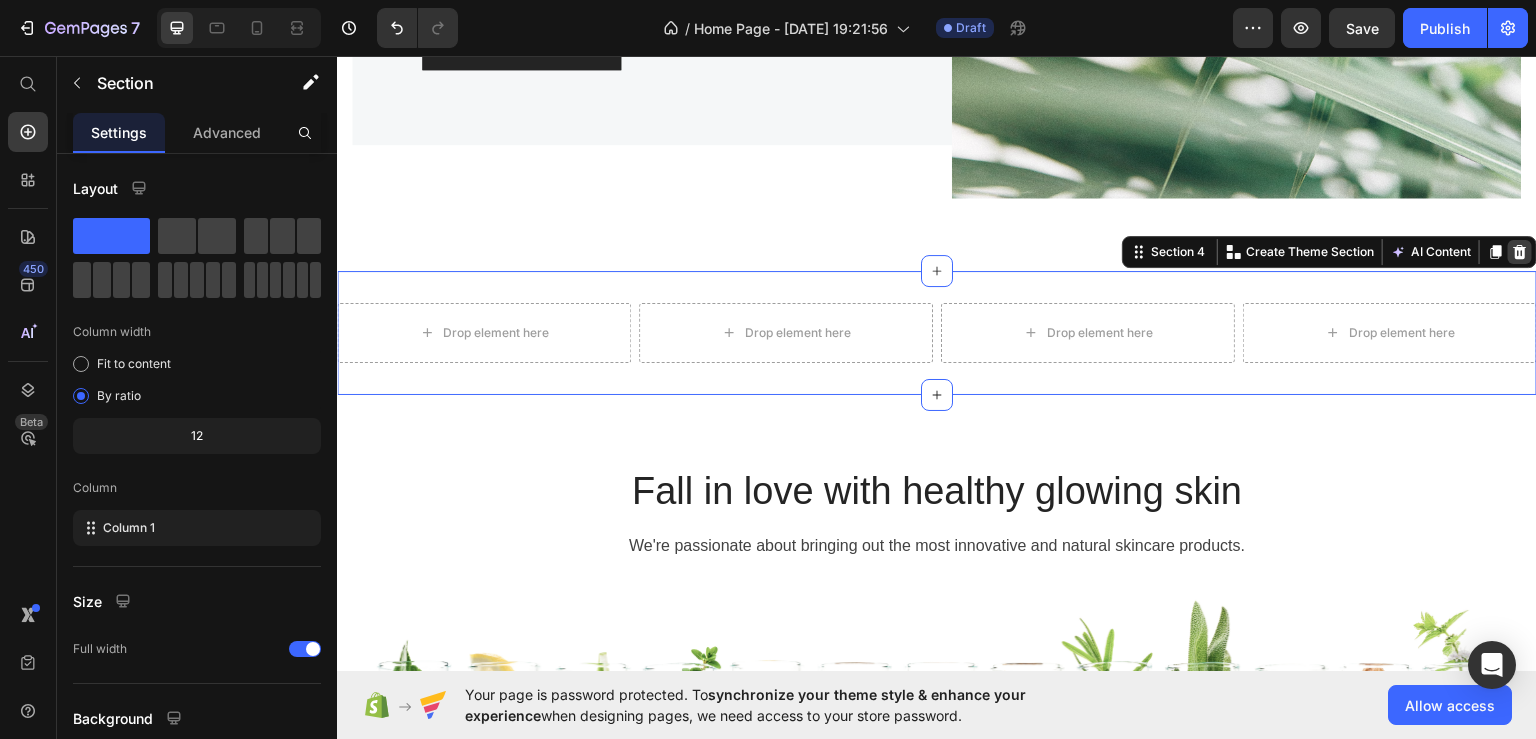 click 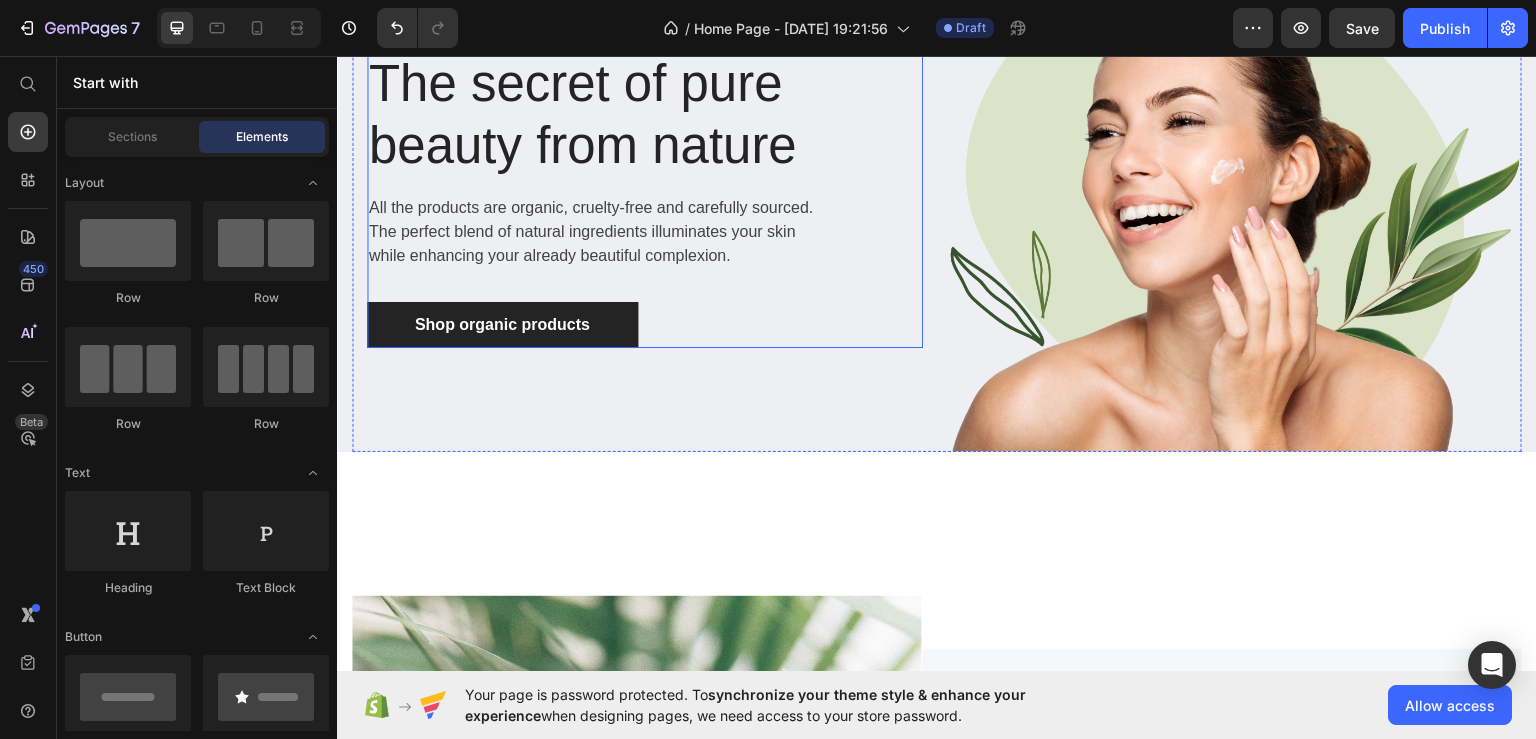 scroll, scrollTop: 335, scrollLeft: 0, axis: vertical 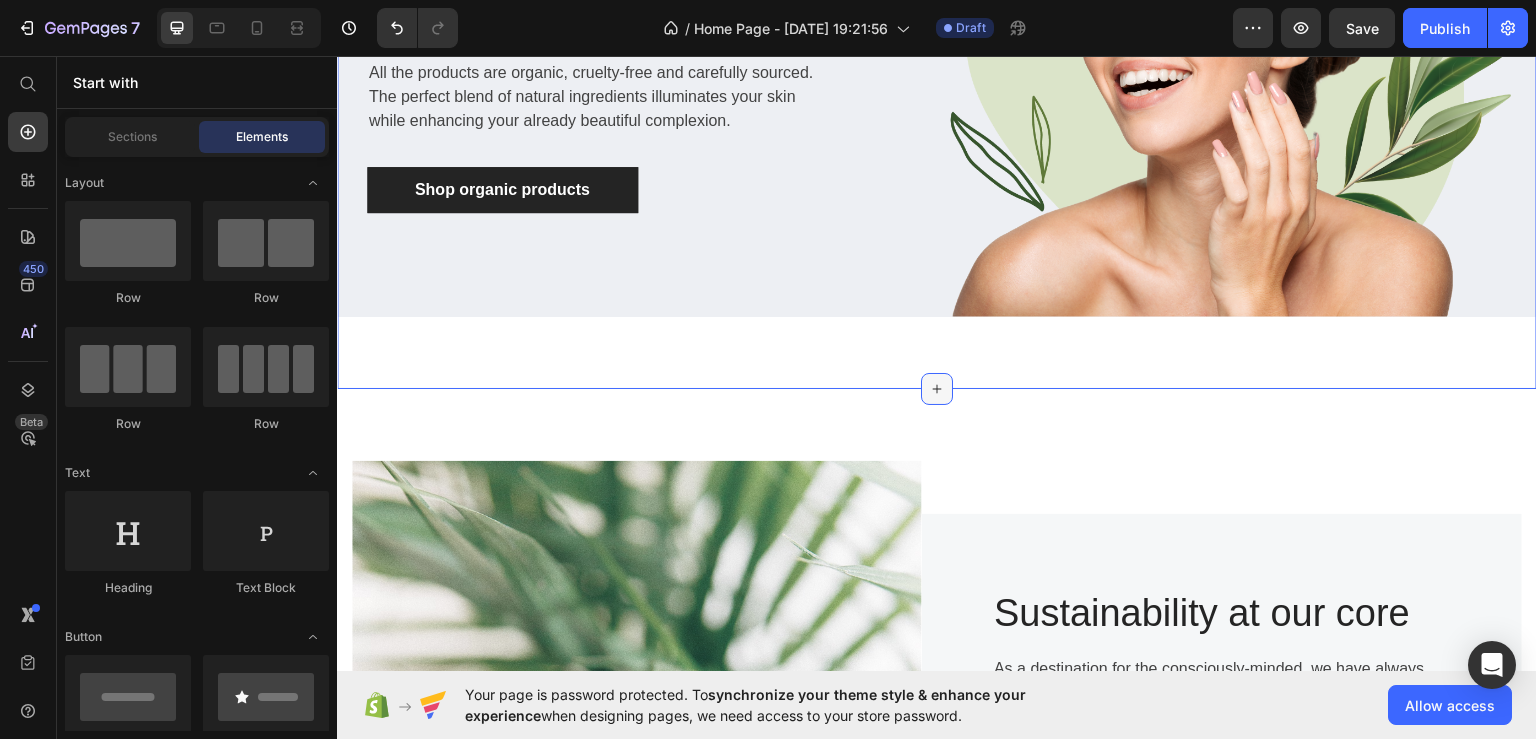 click 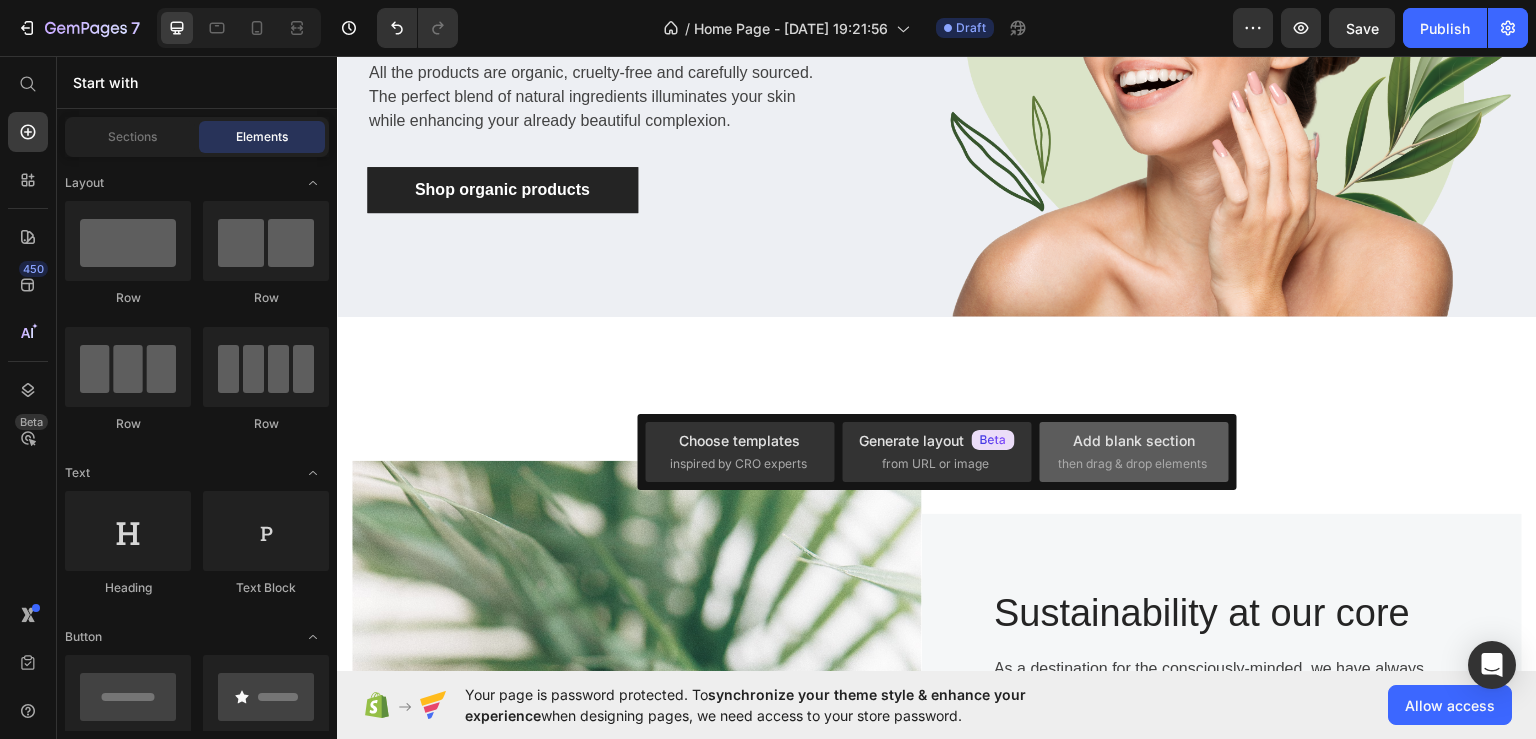 click on "Add blank section" at bounding box center (1134, 440) 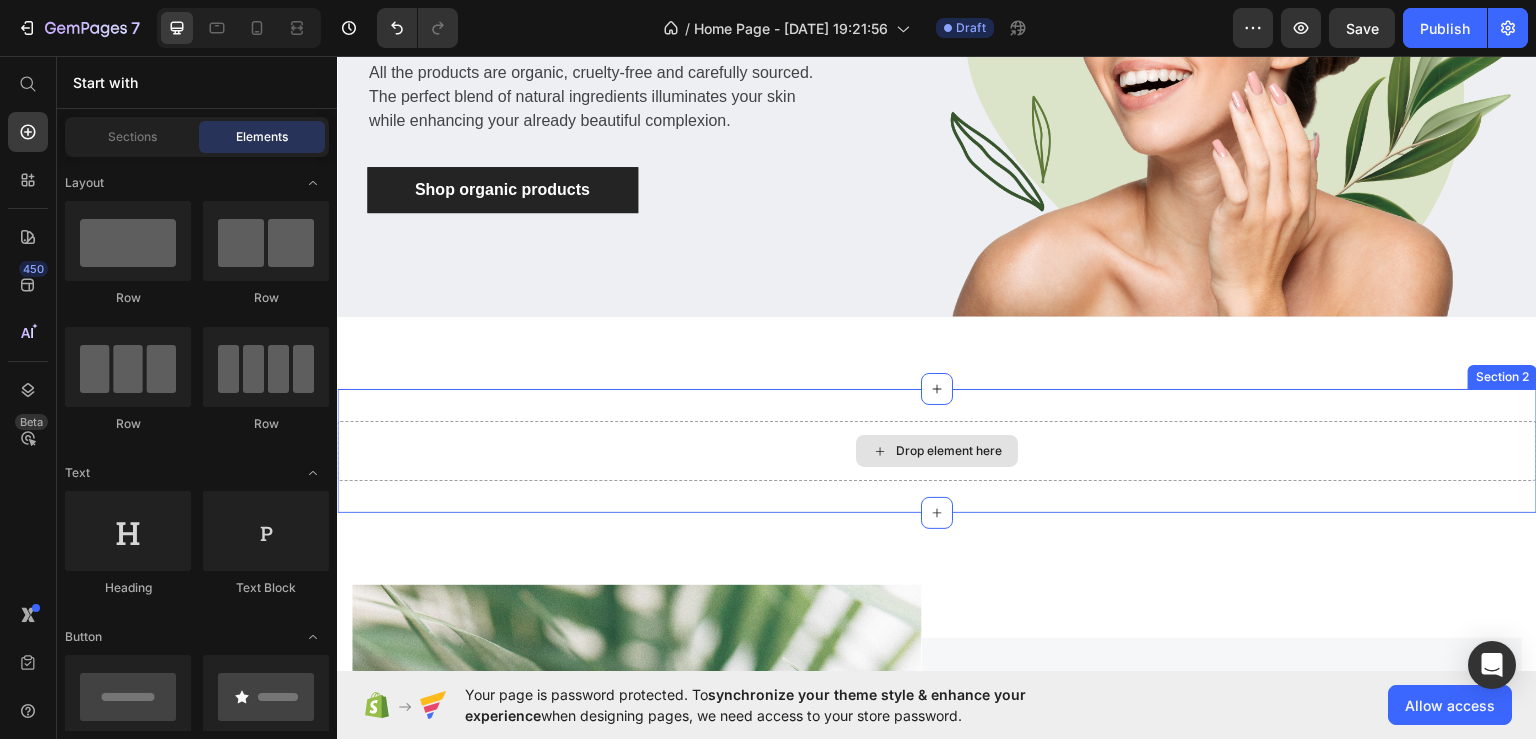 click on "Drop element here" at bounding box center [937, 450] 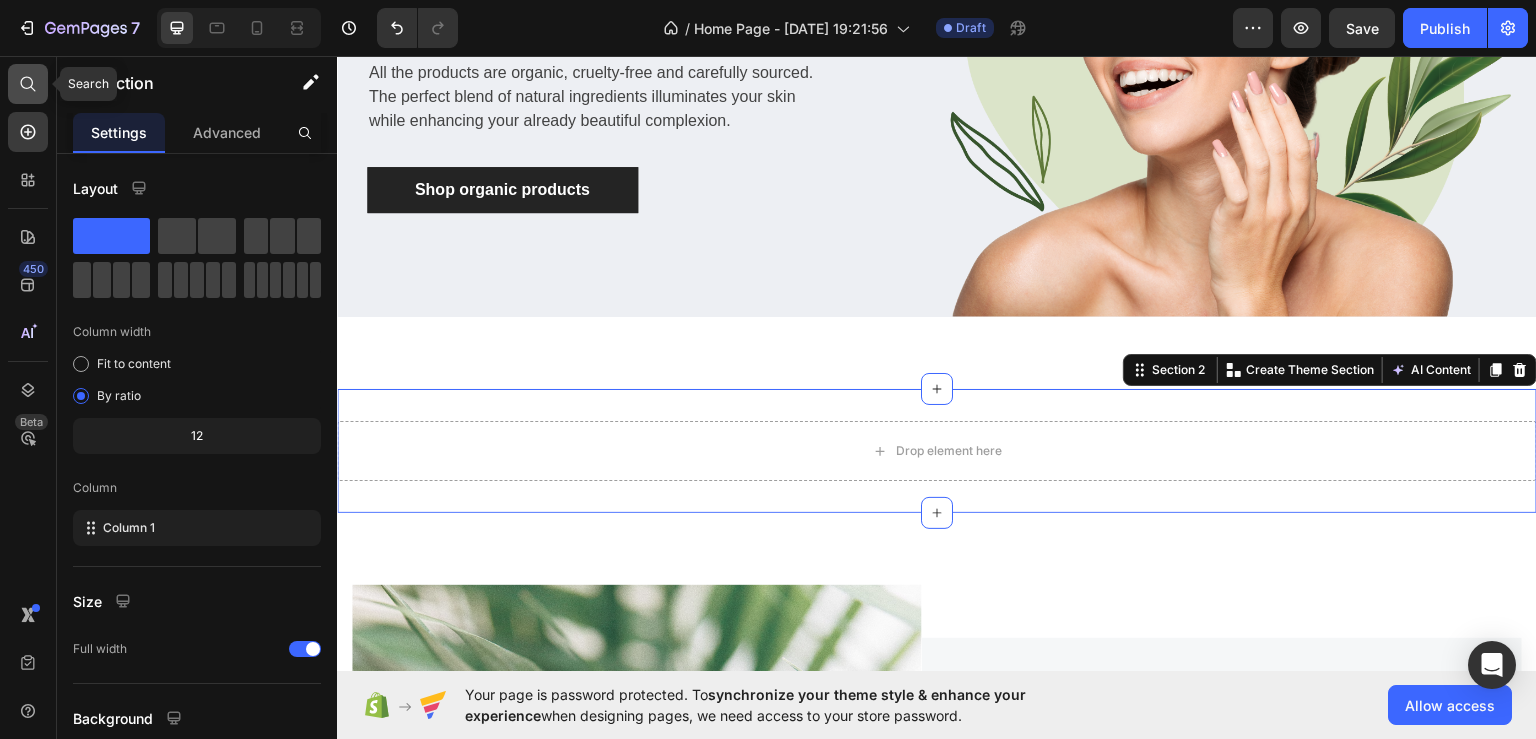 click 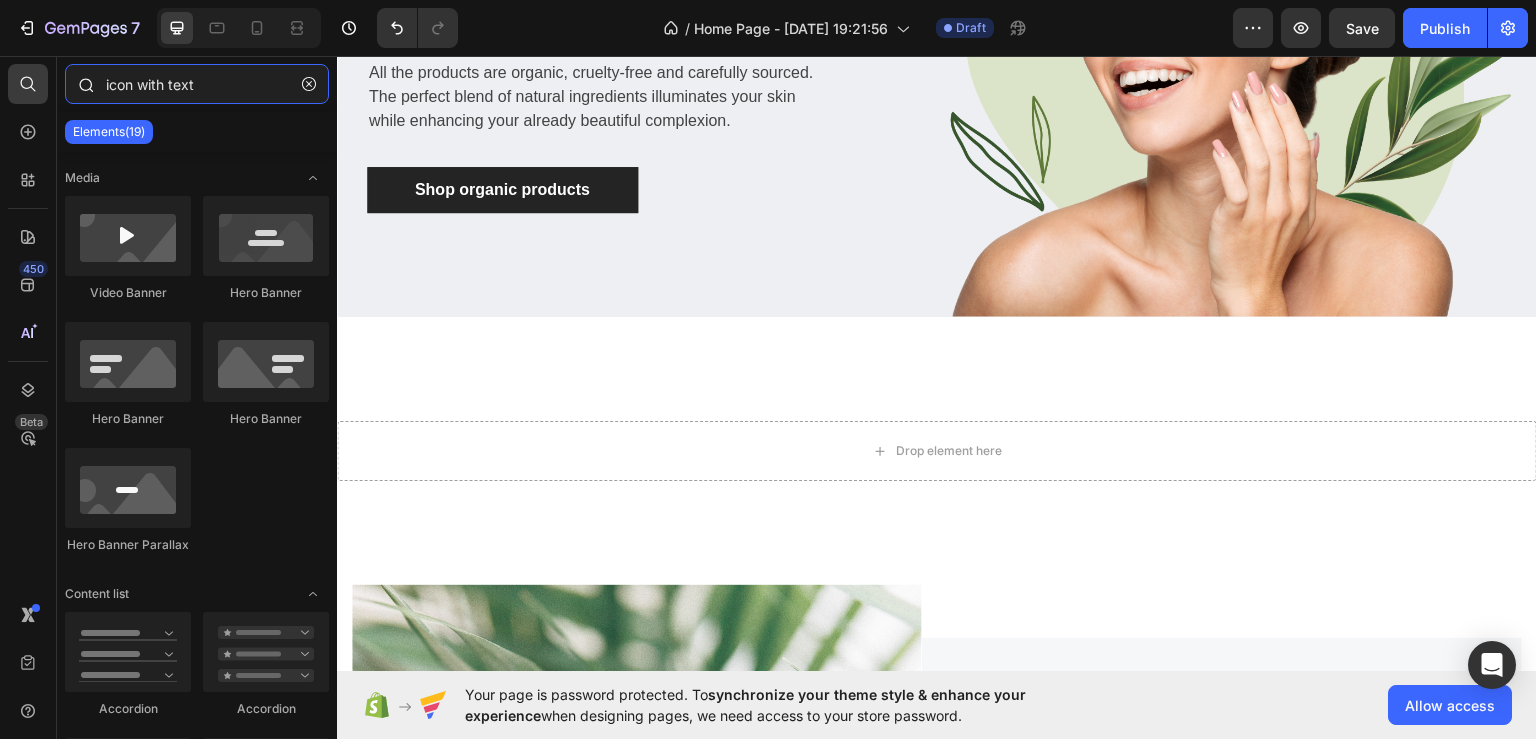 drag, startPoint x: 200, startPoint y: 84, endPoint x: 88, endPoint y: 89, distance: 112.11155 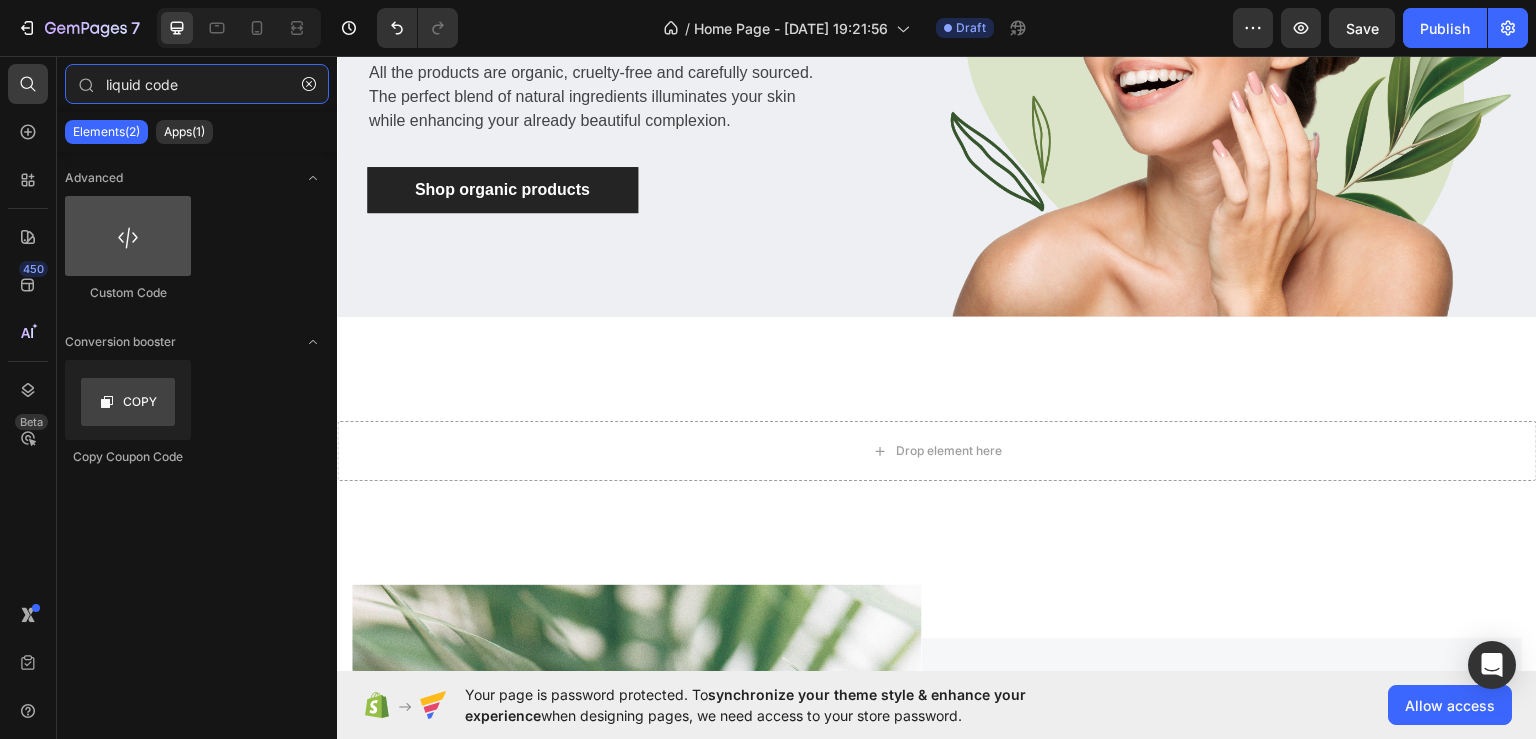 type on "liquid code" 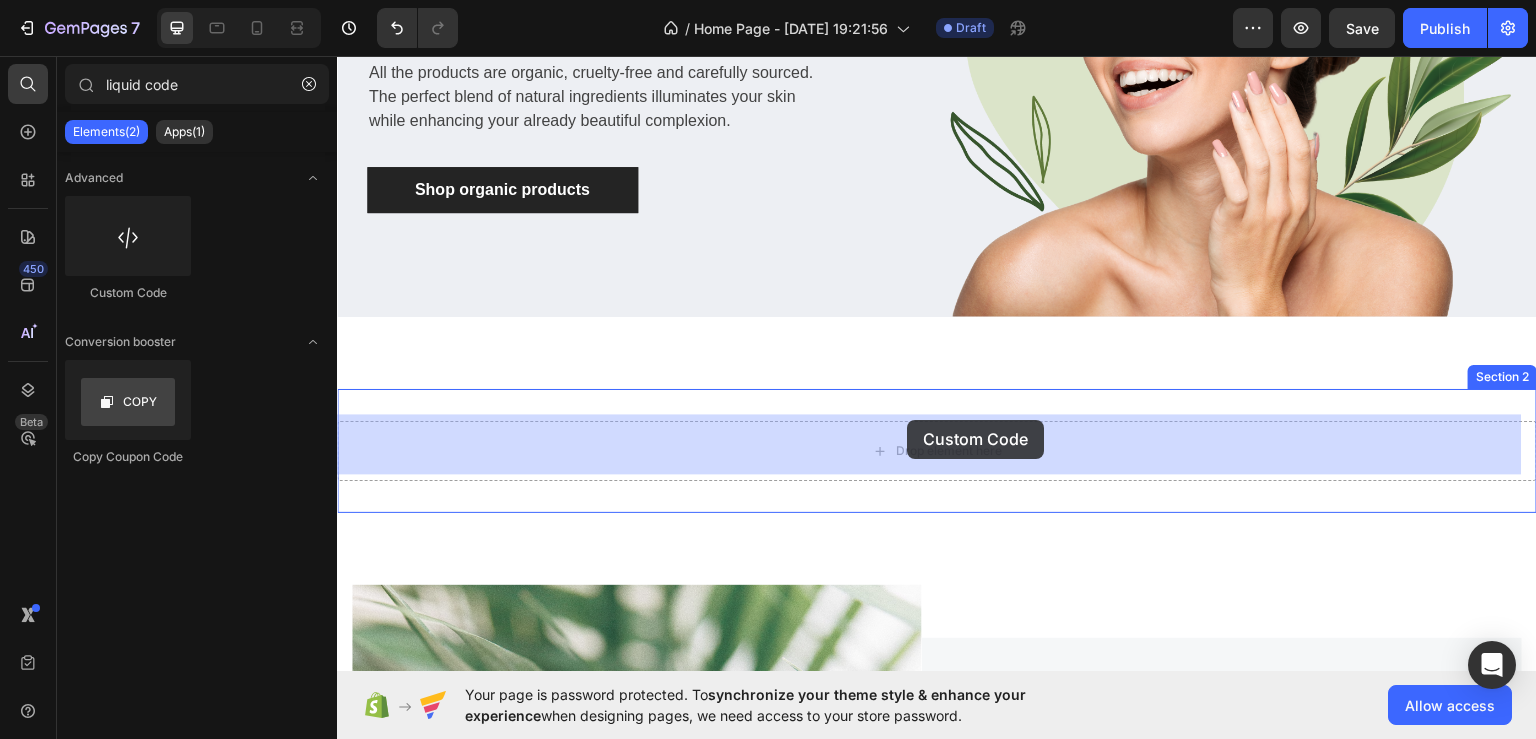 drag, startPoint x: 461, startPoint y: 288, endPoint x: 907, endPoint y: 419, distance: 464.84082 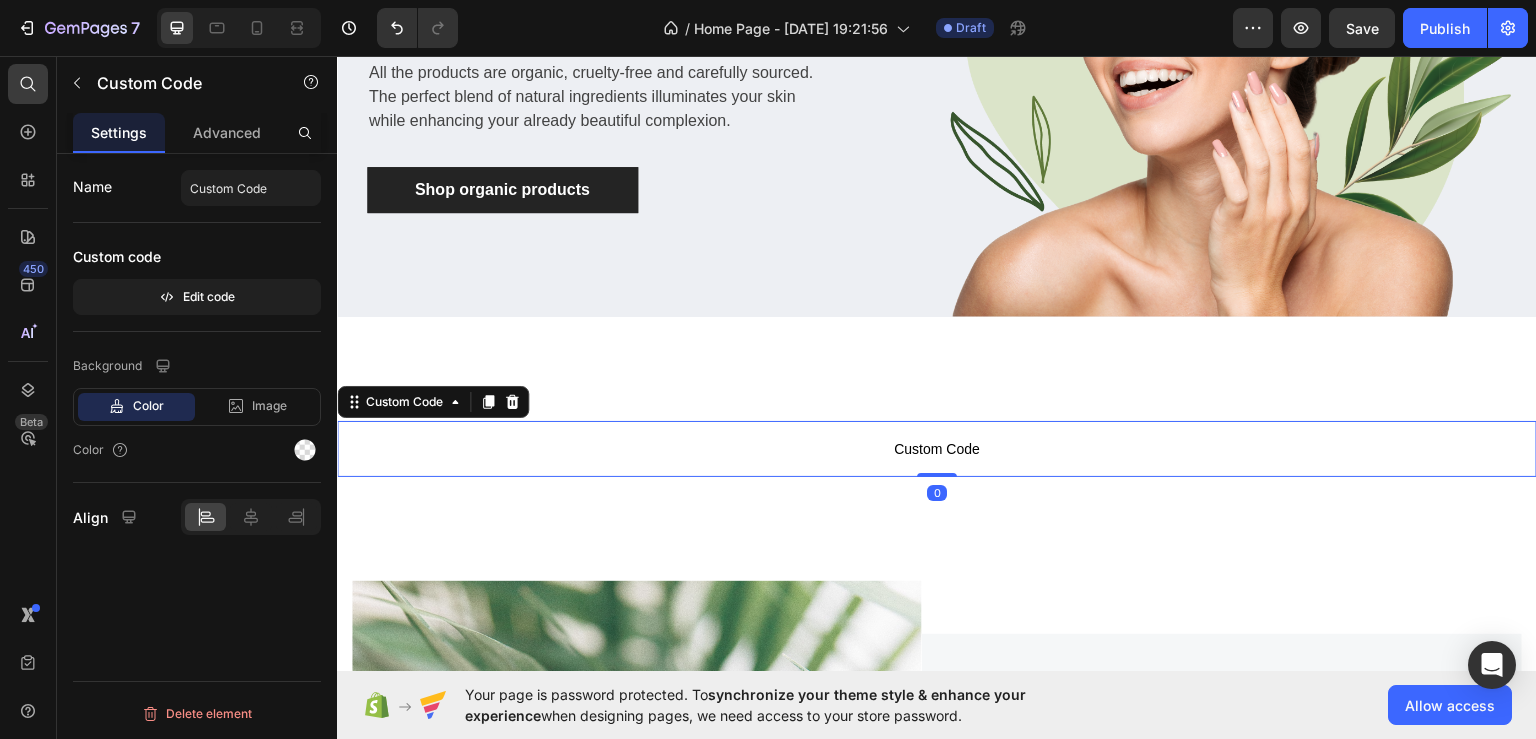 click on "Custom Code" at bounding box center (937, 448) 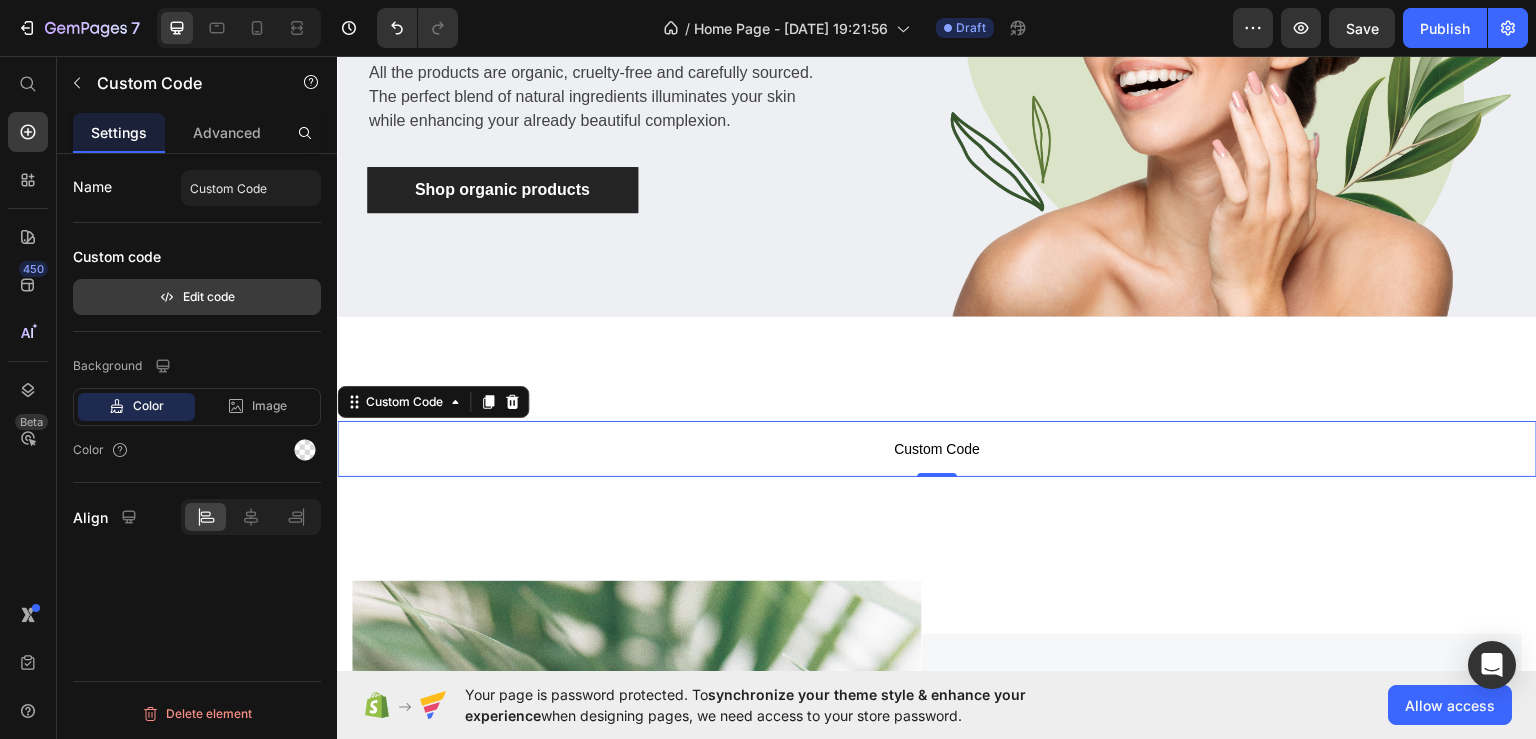 click on "Edit code" at bounding box center [197, 297] 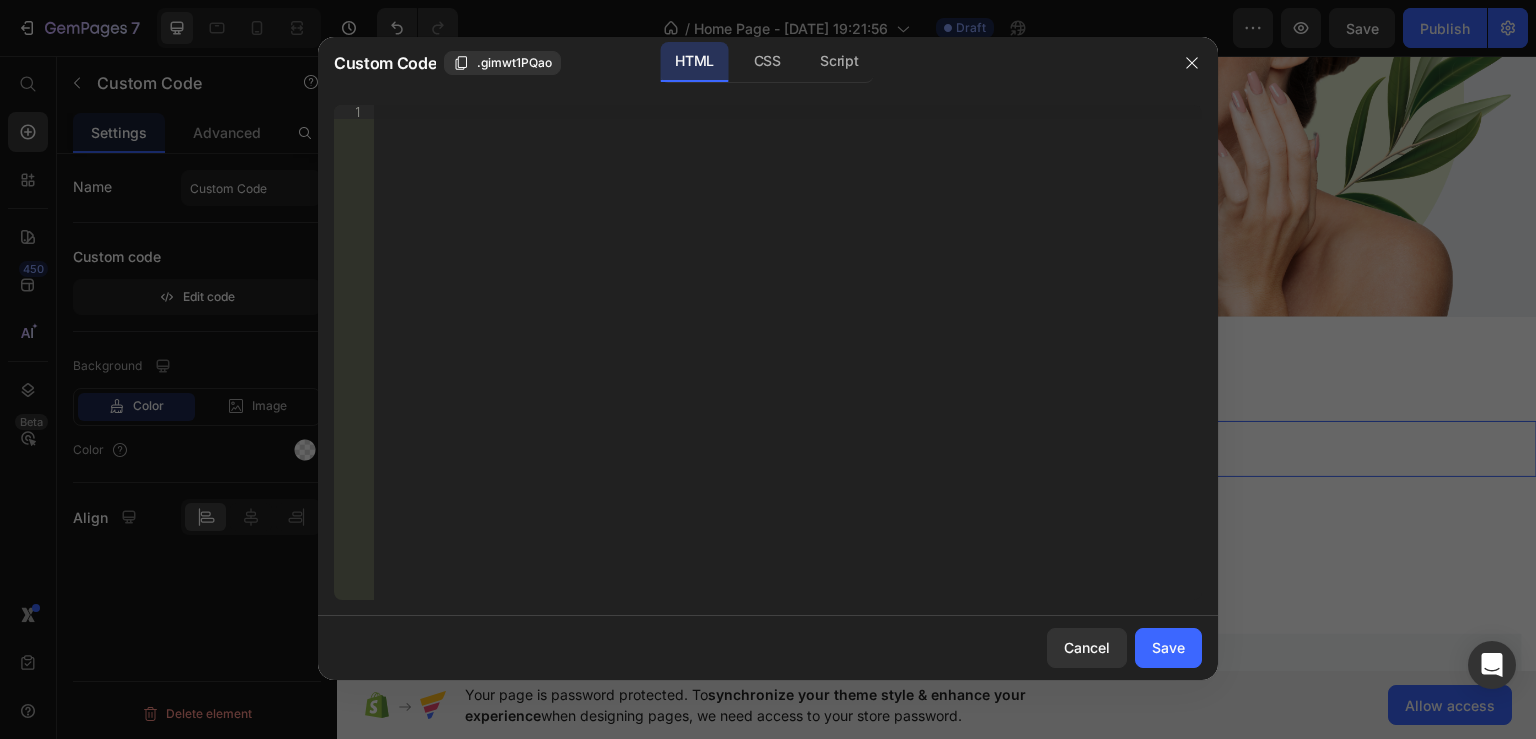 type 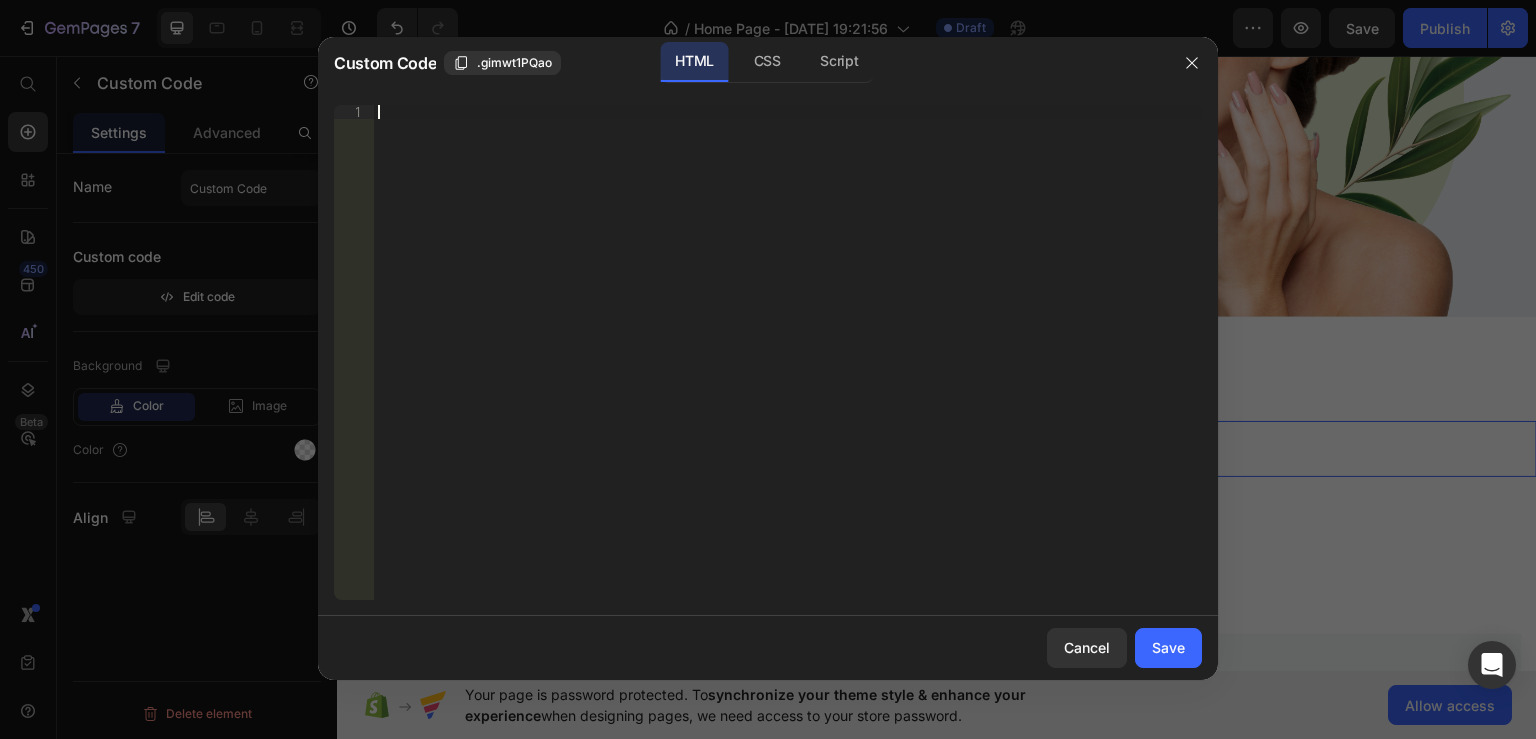 click on "Insert the 3rd-party installation code, HTML code, or Liquid code to display custom content." at bounding box center (788, 366) 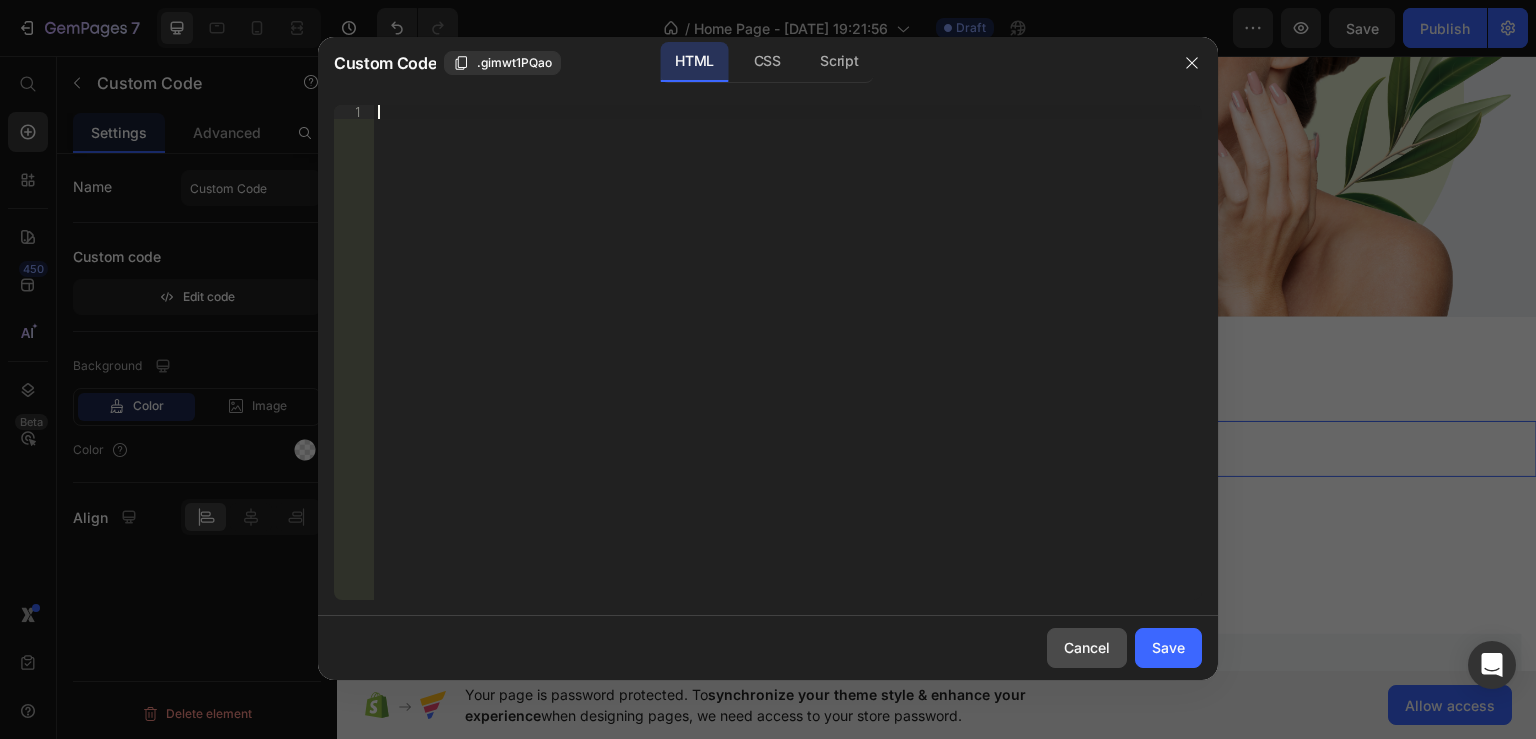 click on "Cancel" at bounding box center [1087, 647] 